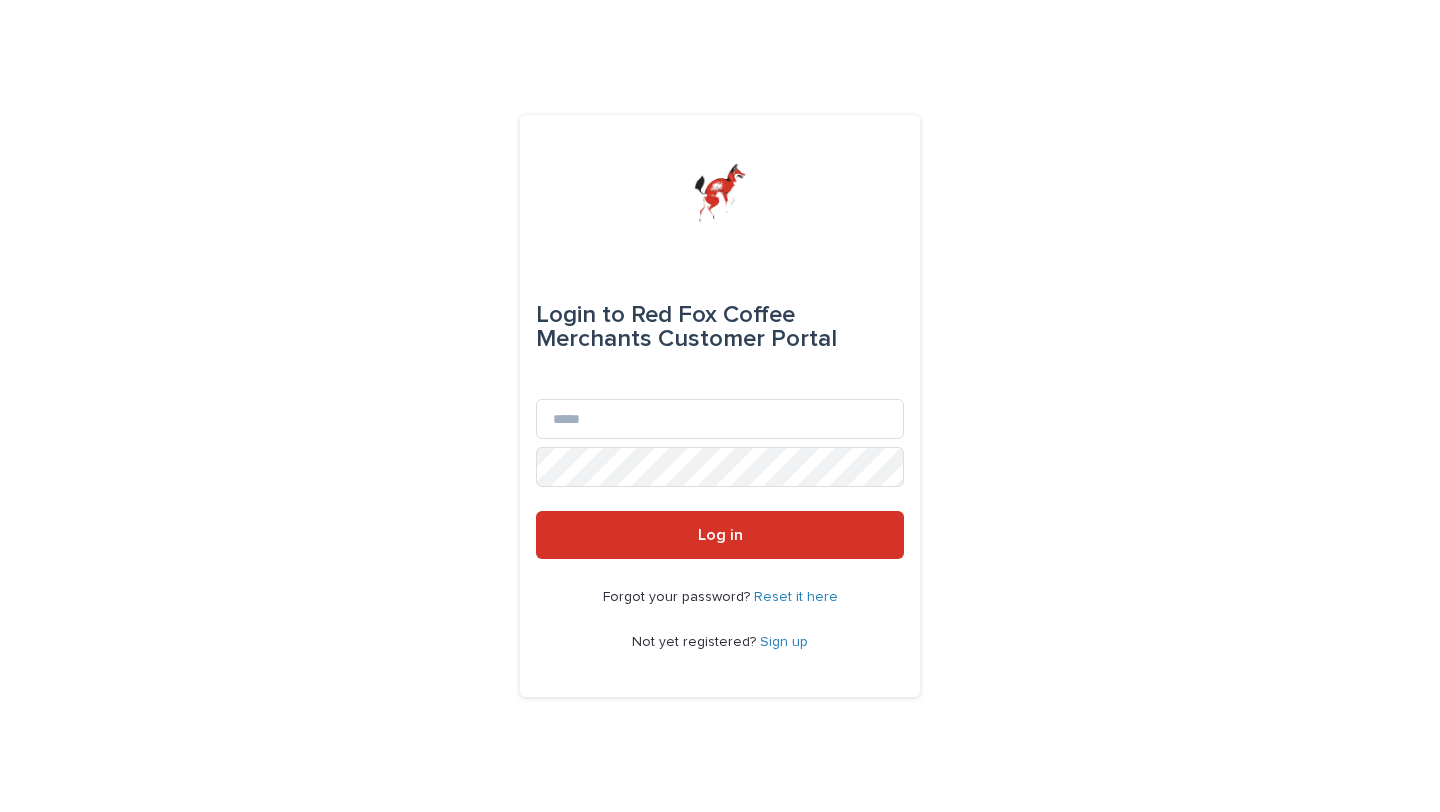 scroll, scrollTop: 0, scrollLeft: 0, axis: both 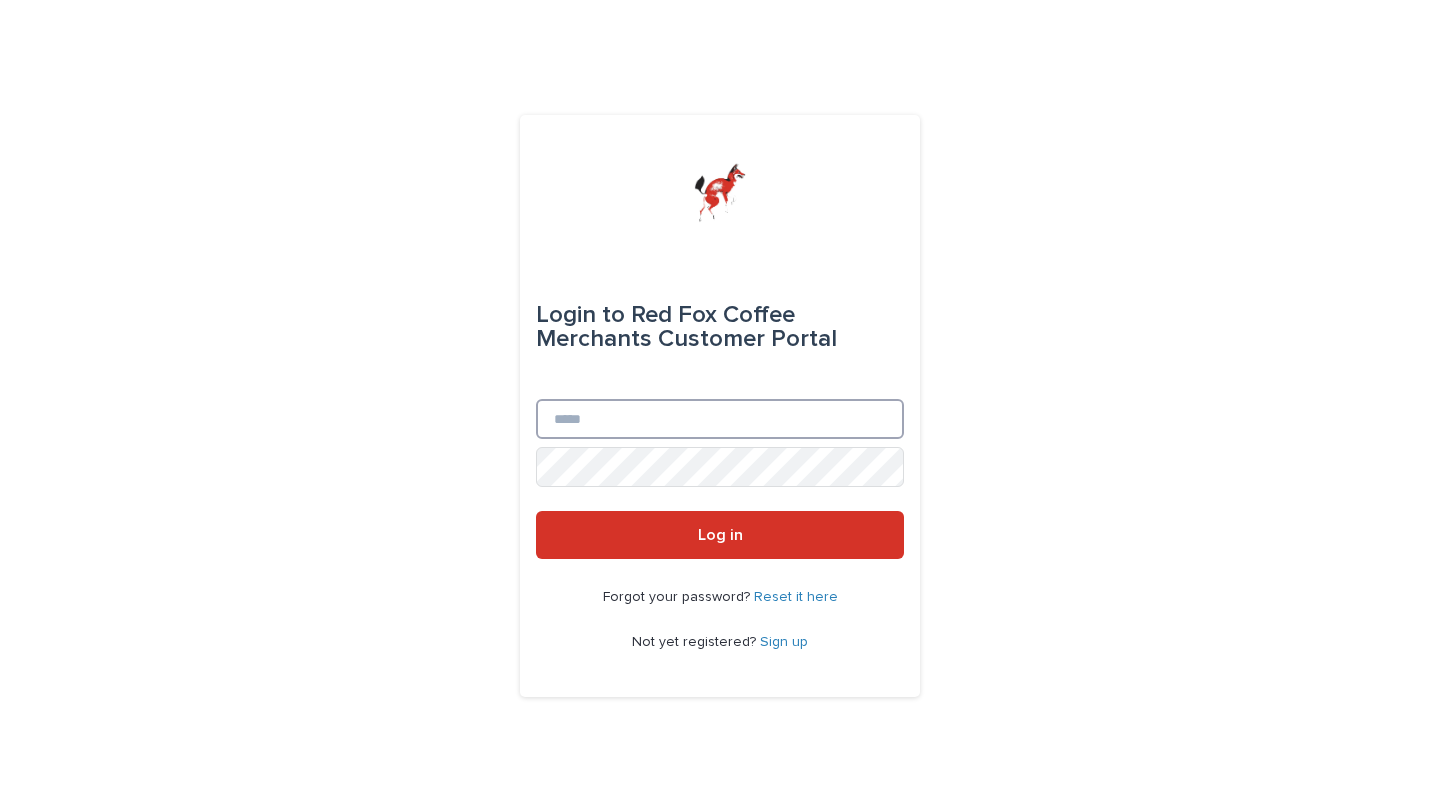 click on "Email" at bounding box center [720, 419] 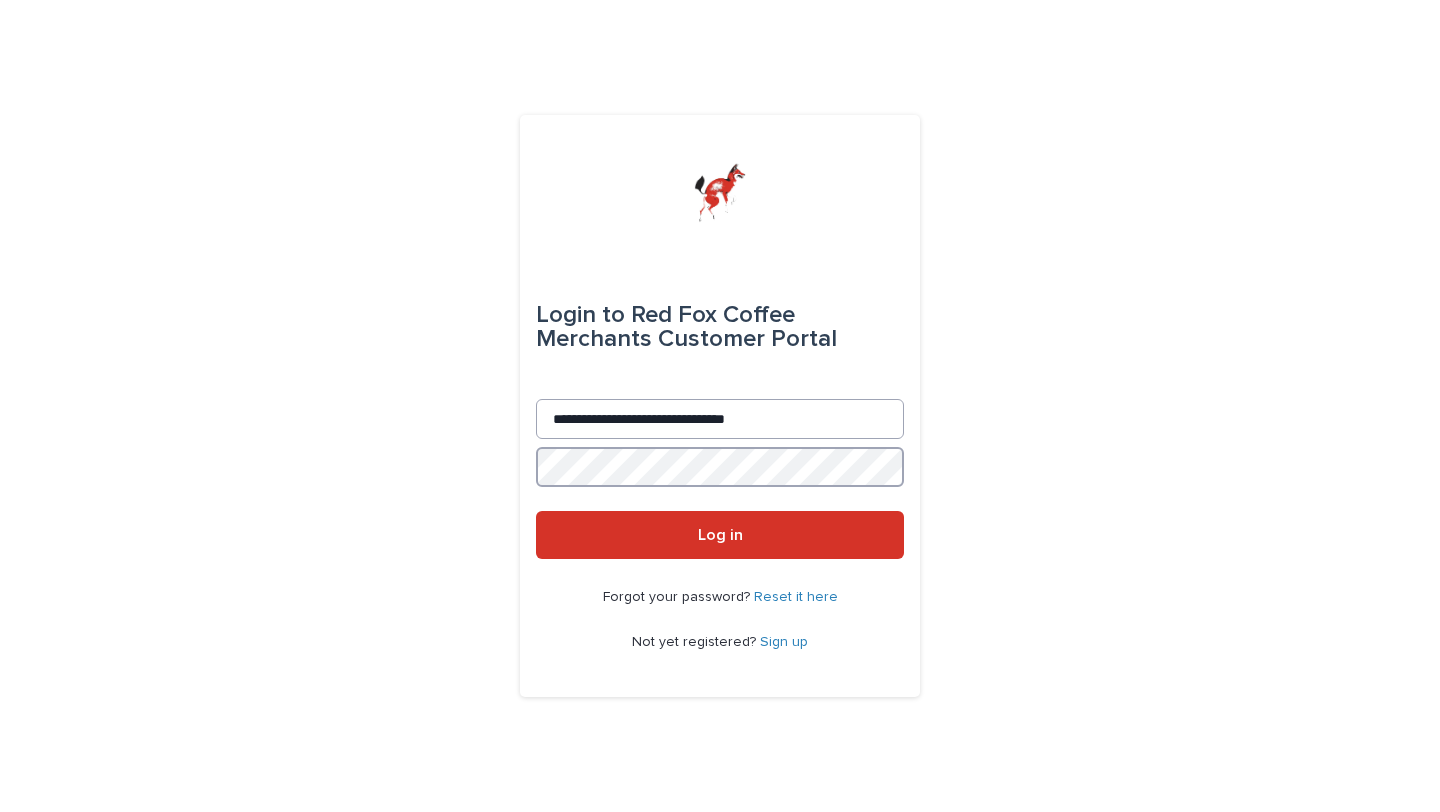click on "Log in" at bounding box center (720, 535) 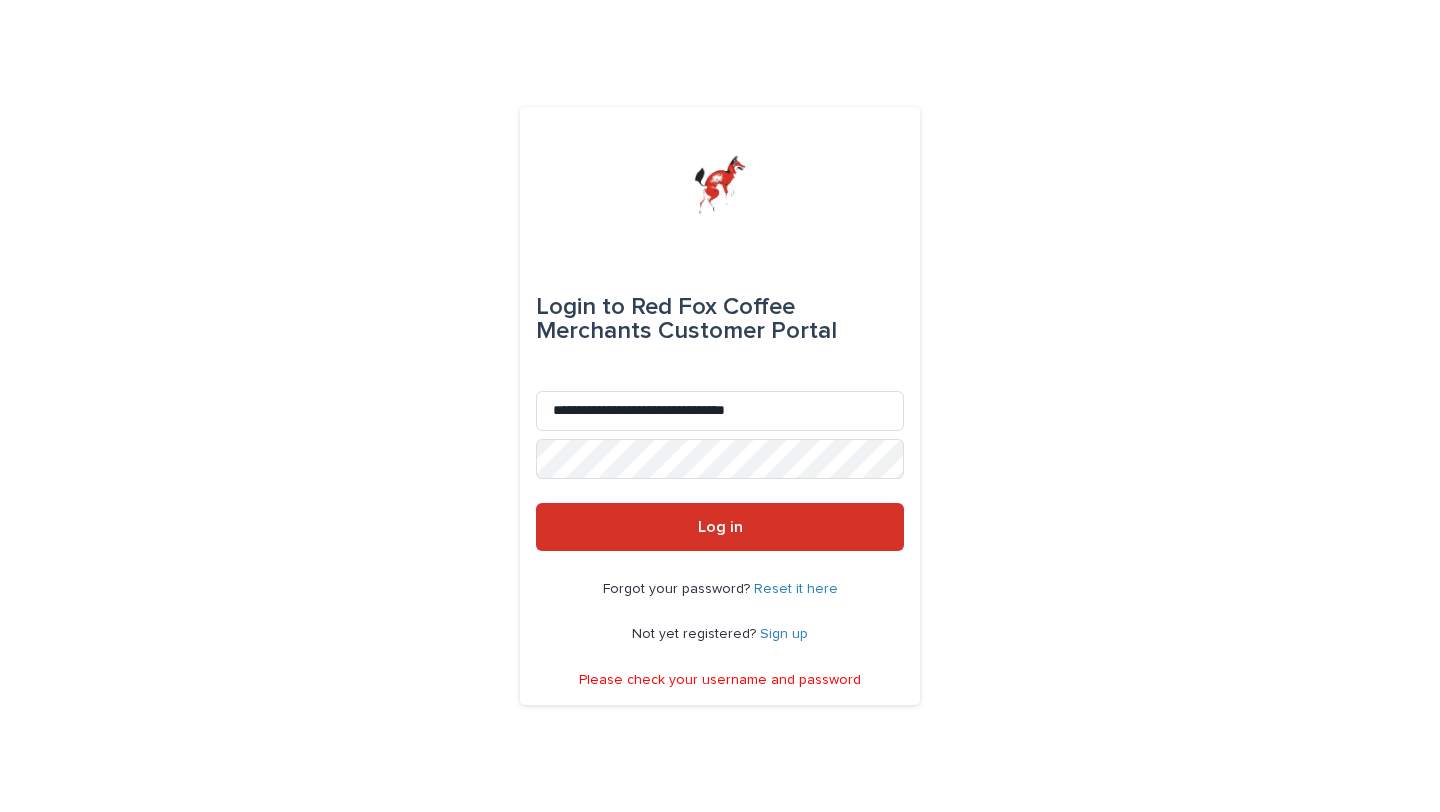 click on "Reset it here" at bounding box center [796, 589] 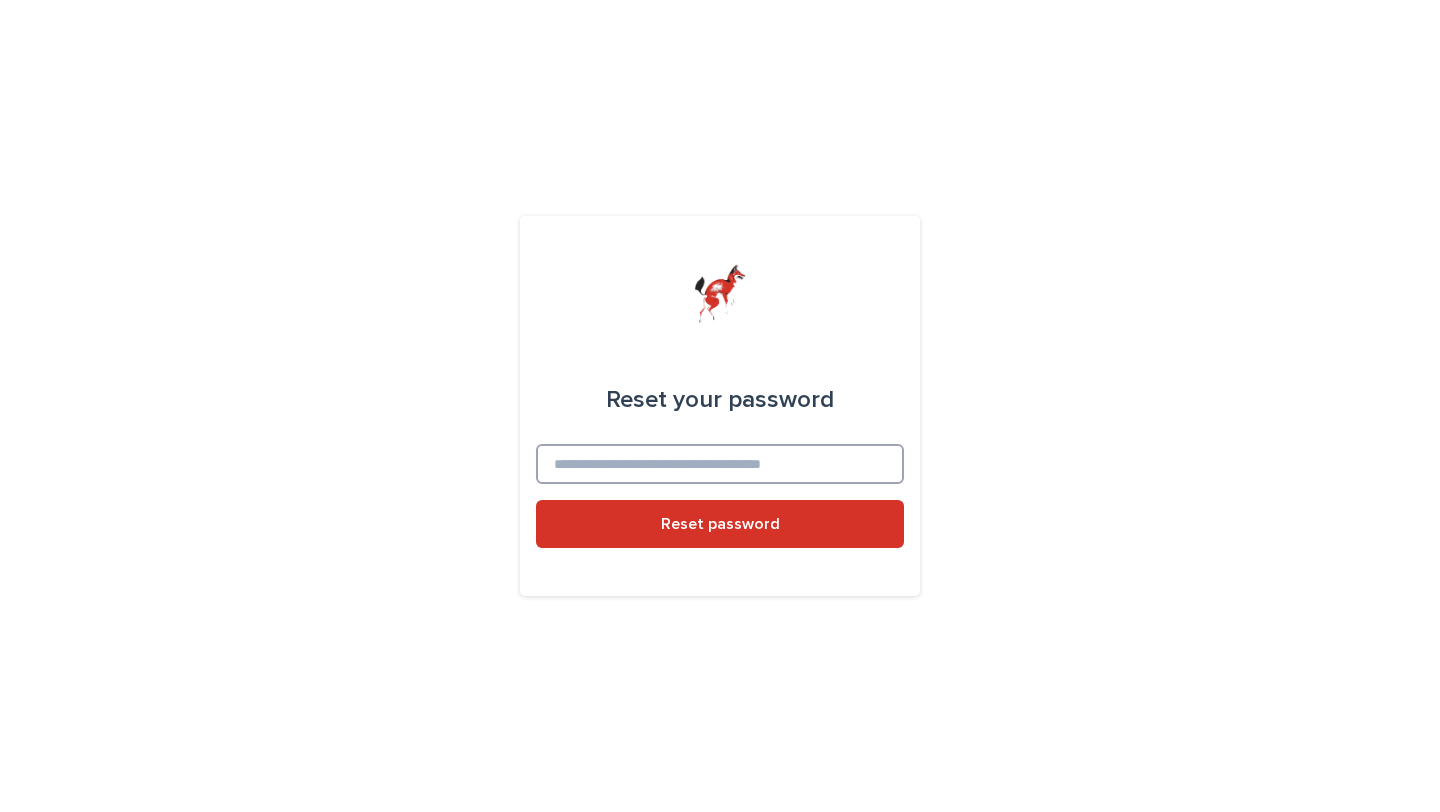 click at bounding box center [720, 464] 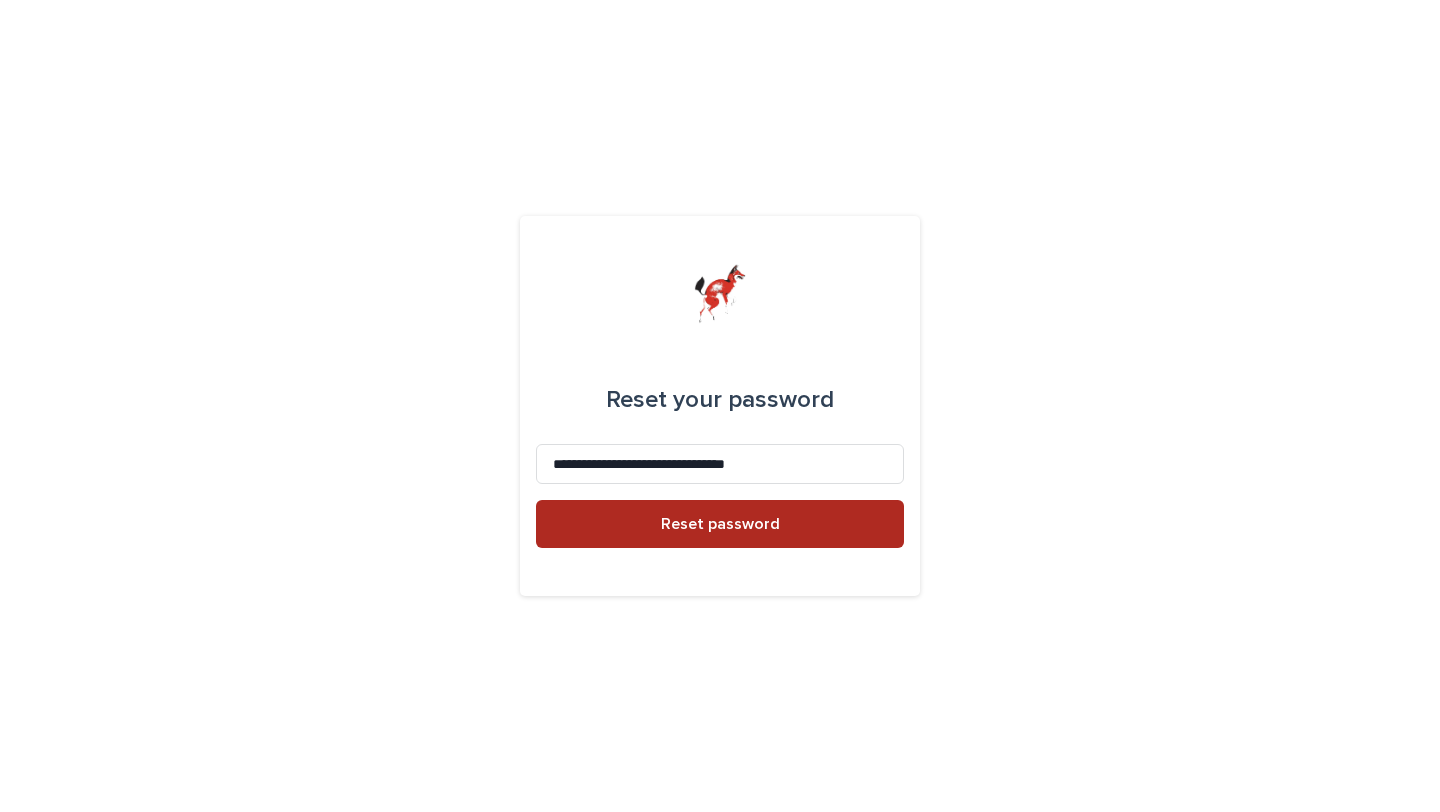 click on "Reset password" at bounding box center [720, 524] 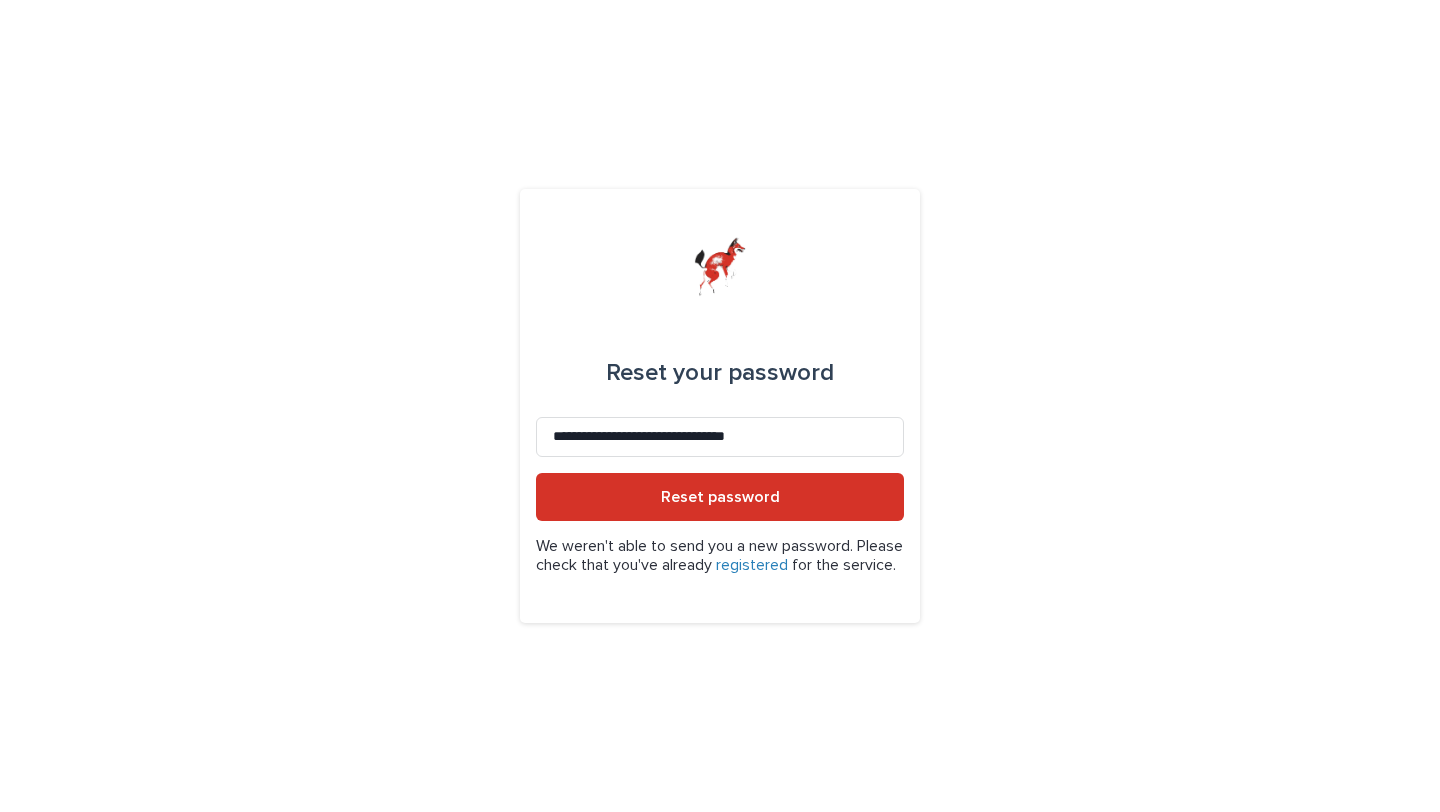 click on "registered" at bounding box center (752, 565) 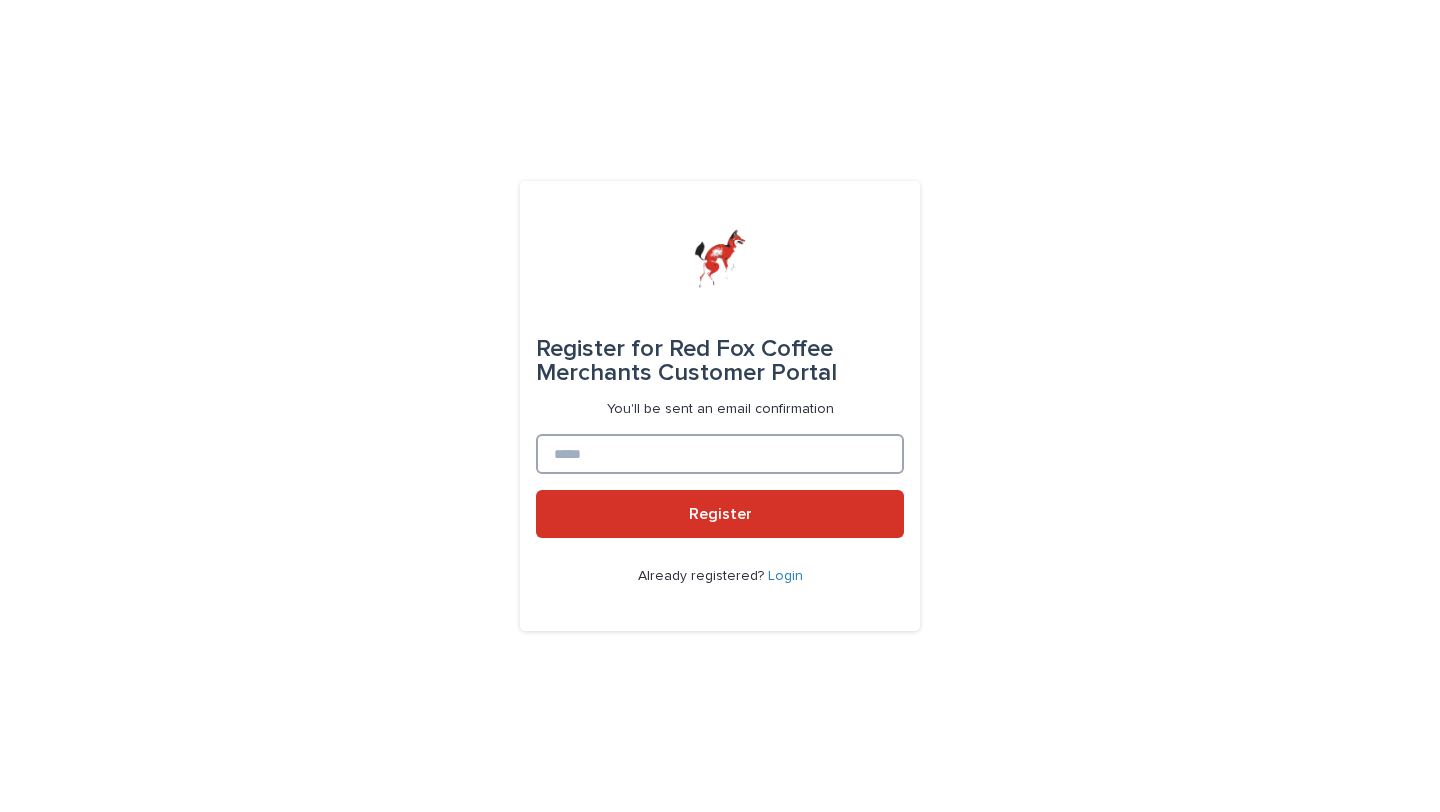 click at bounding box center (720, 454) 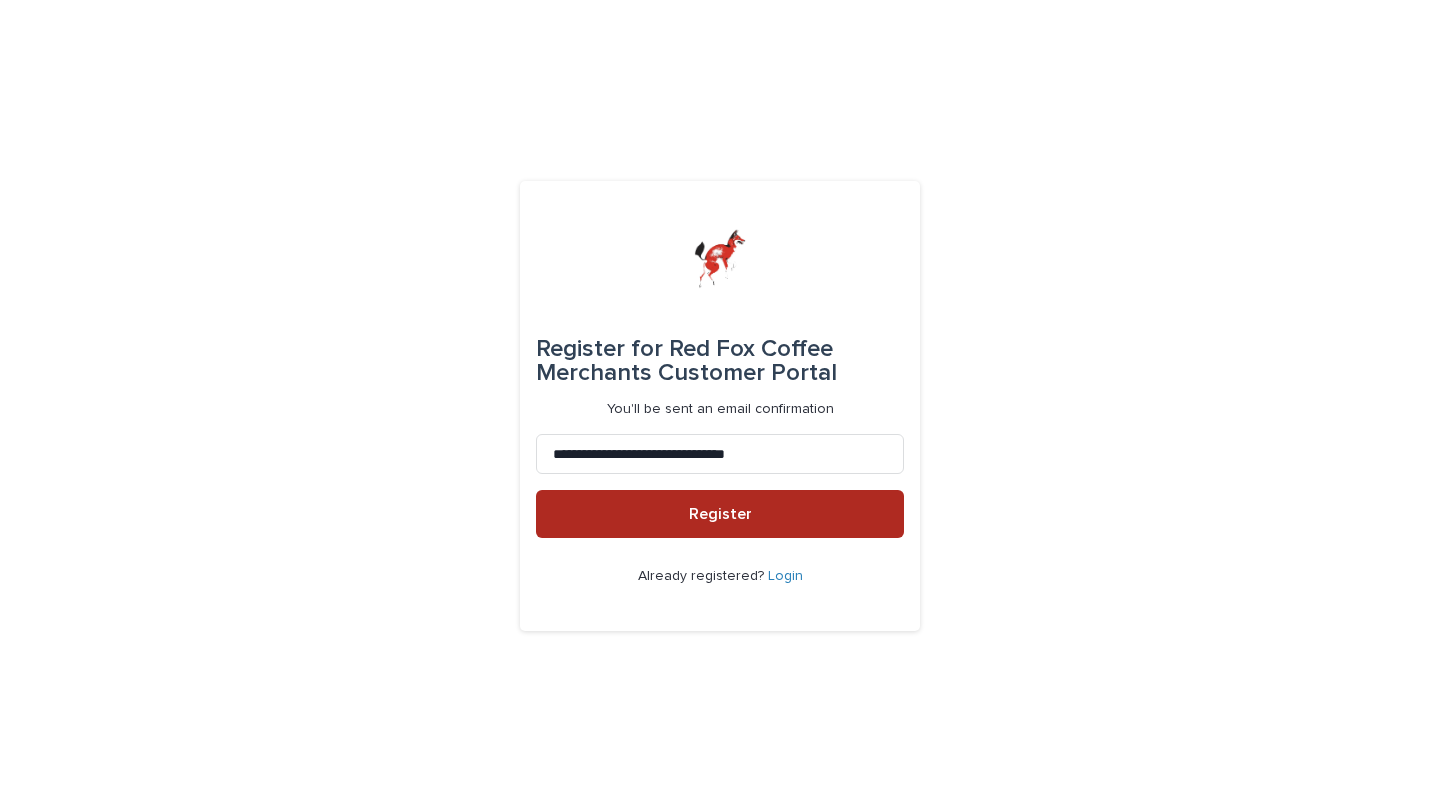 click on "Register" at bounding box center [720, 514] 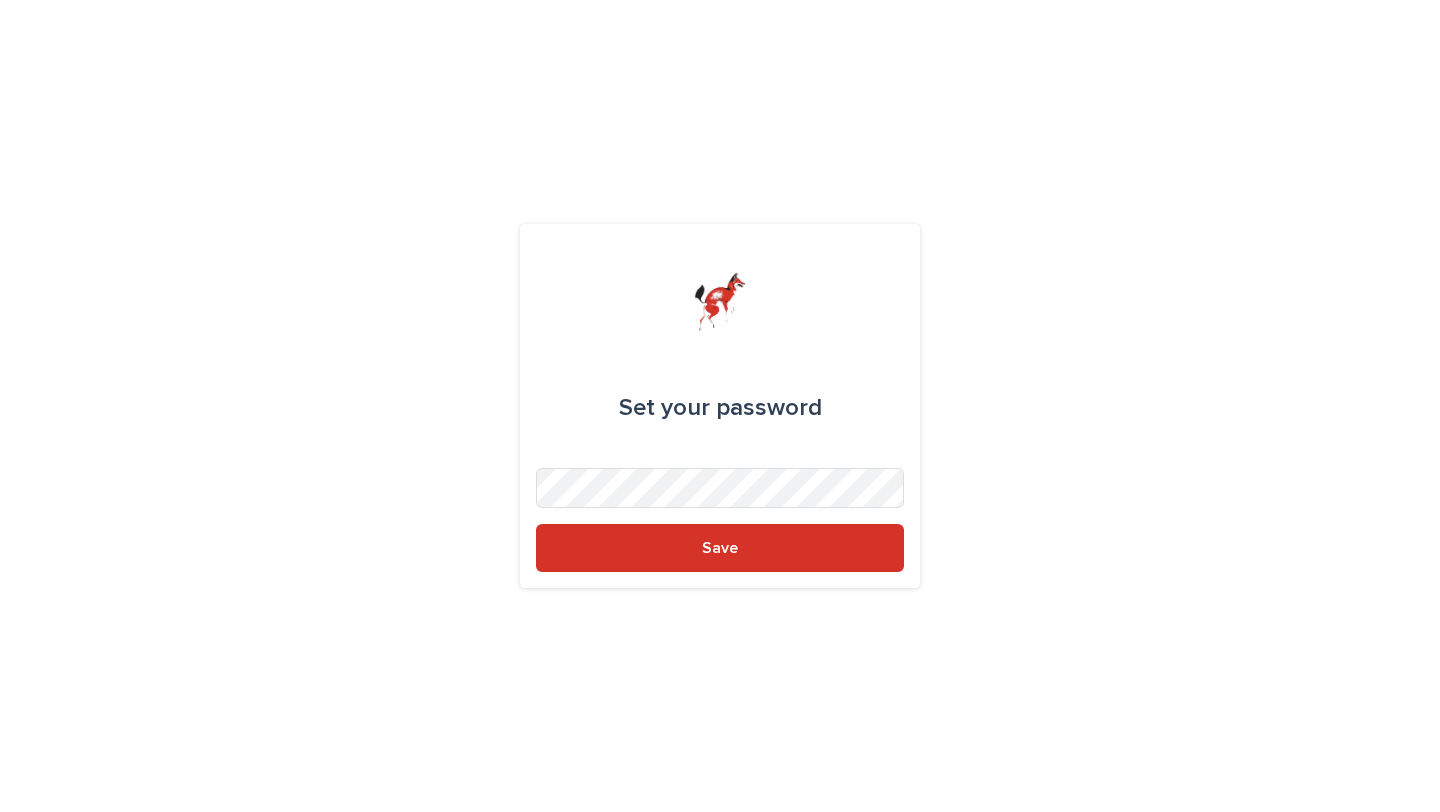 scroll, scrollTop: 0, scrollLeft: 0, axis: both 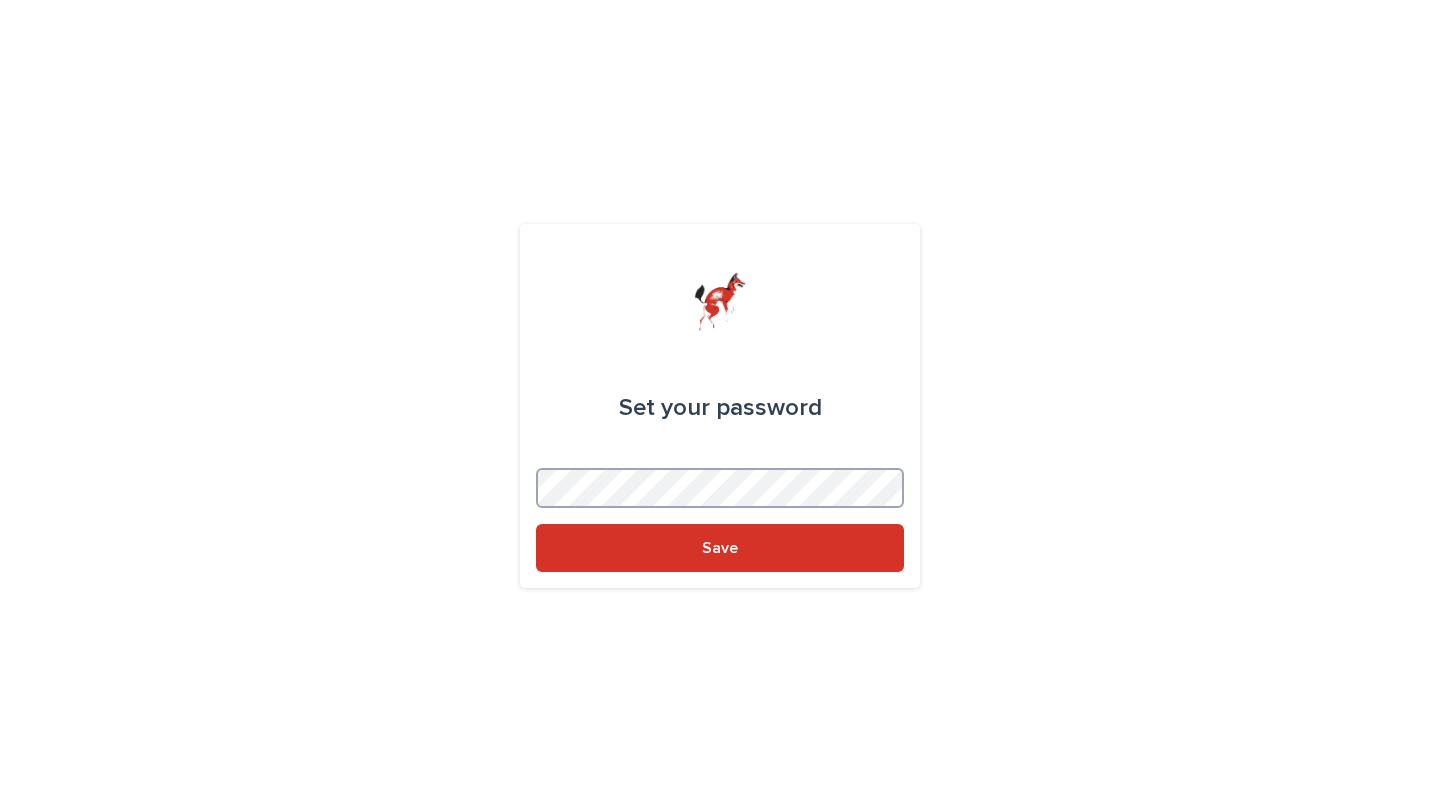 click on "Save" at bounding box center (720, 548) 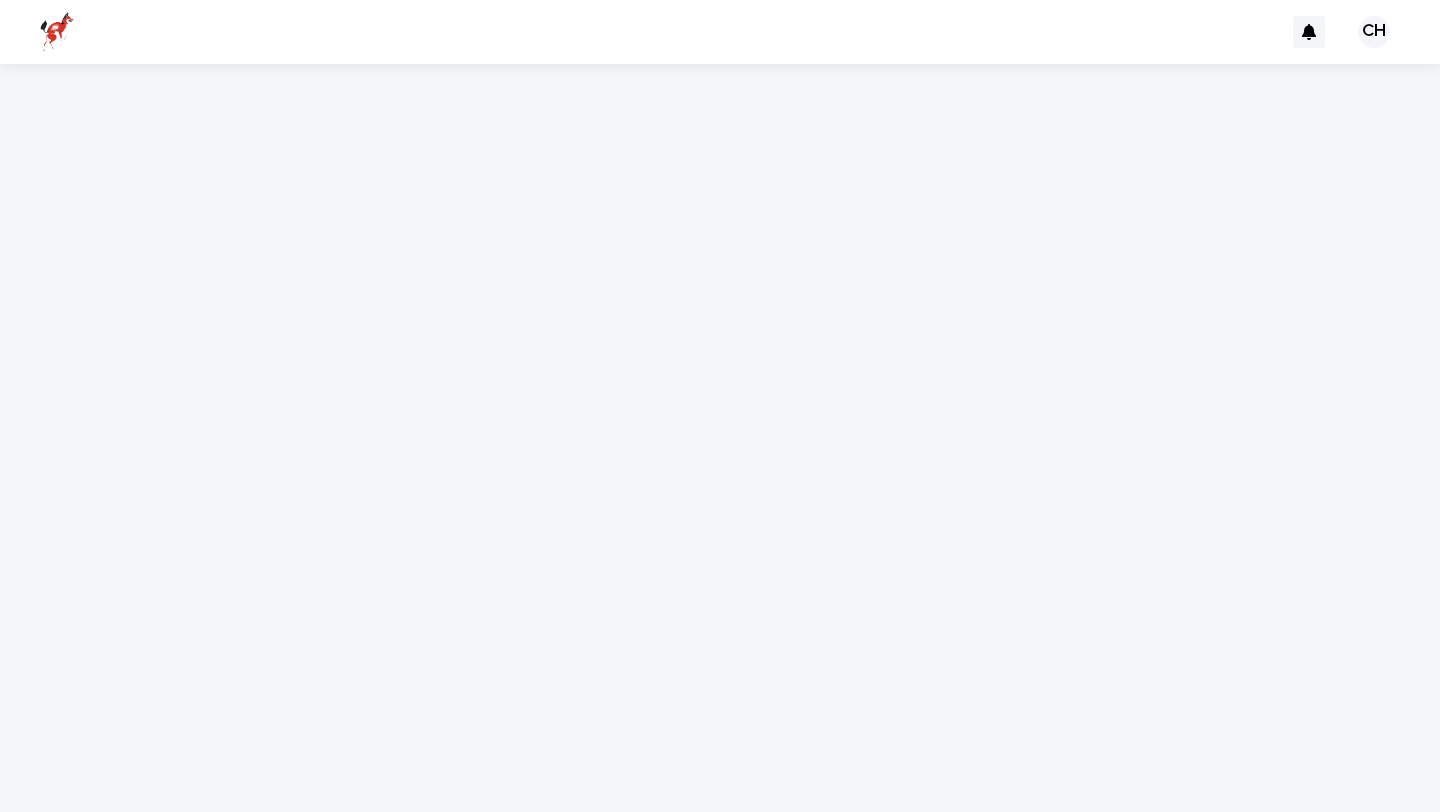 scroll, scrollTop: 0, scrollLeft: 0, axis: both 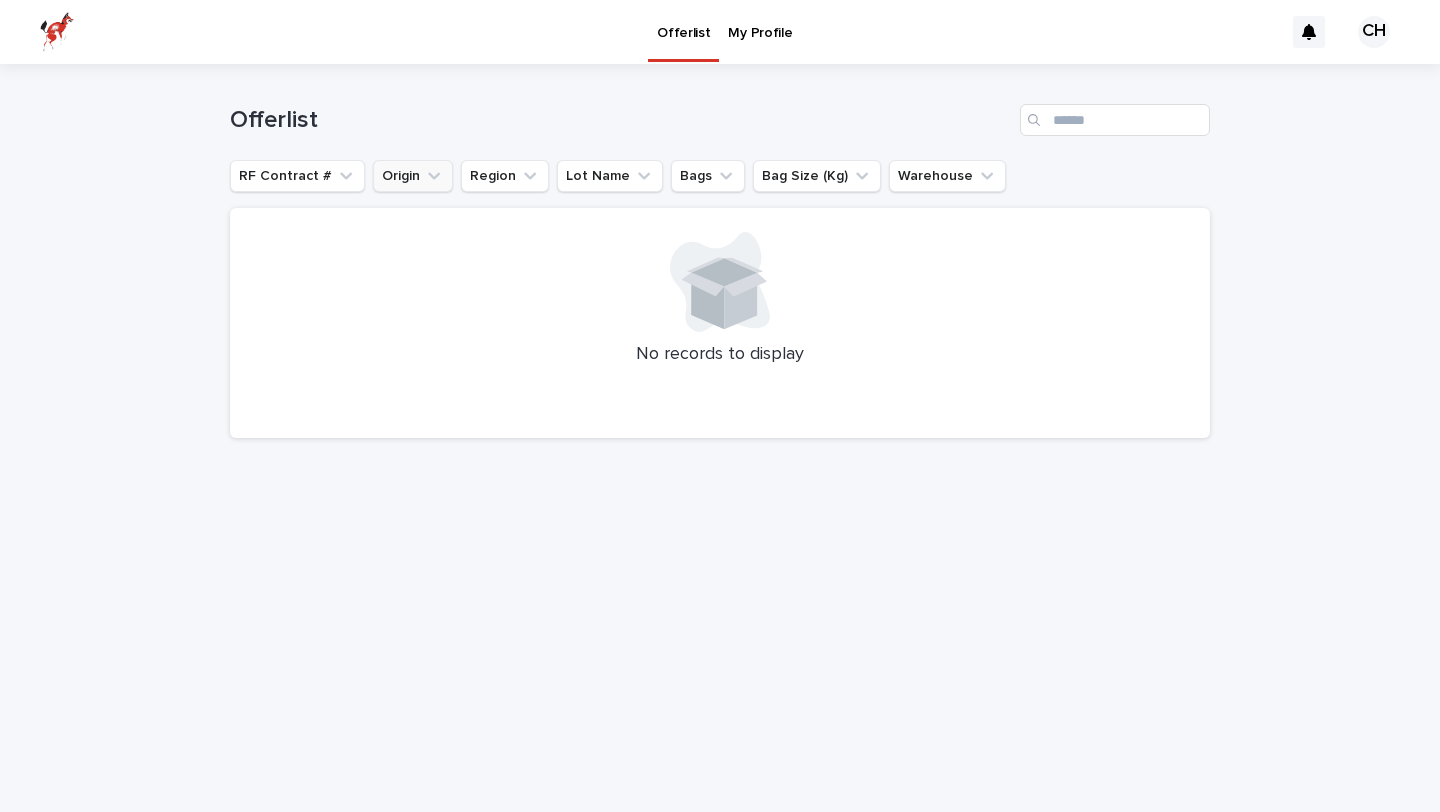click on "Origin" at bounding box center [413, 176] 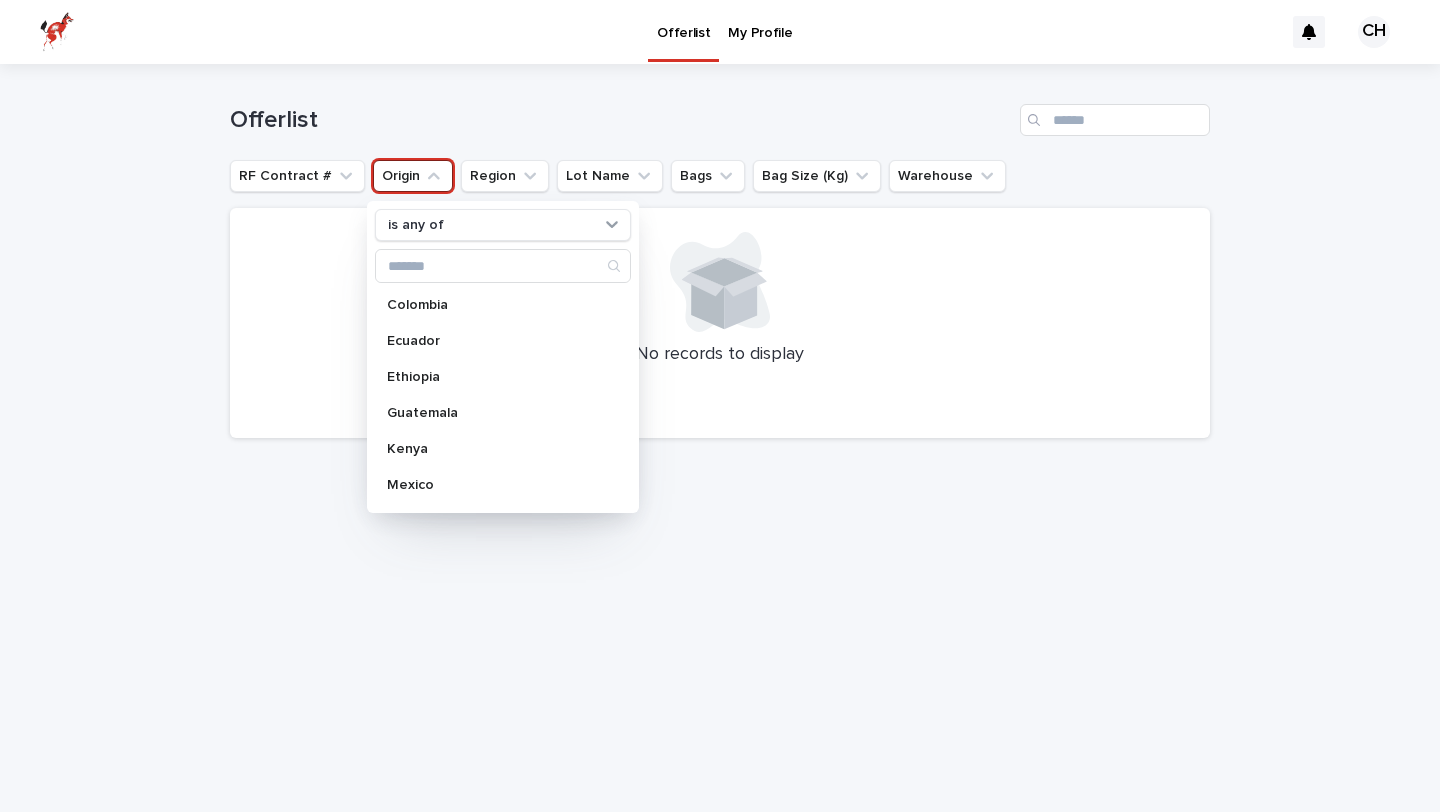 click on "Origin" at bounding box center [413, 176] 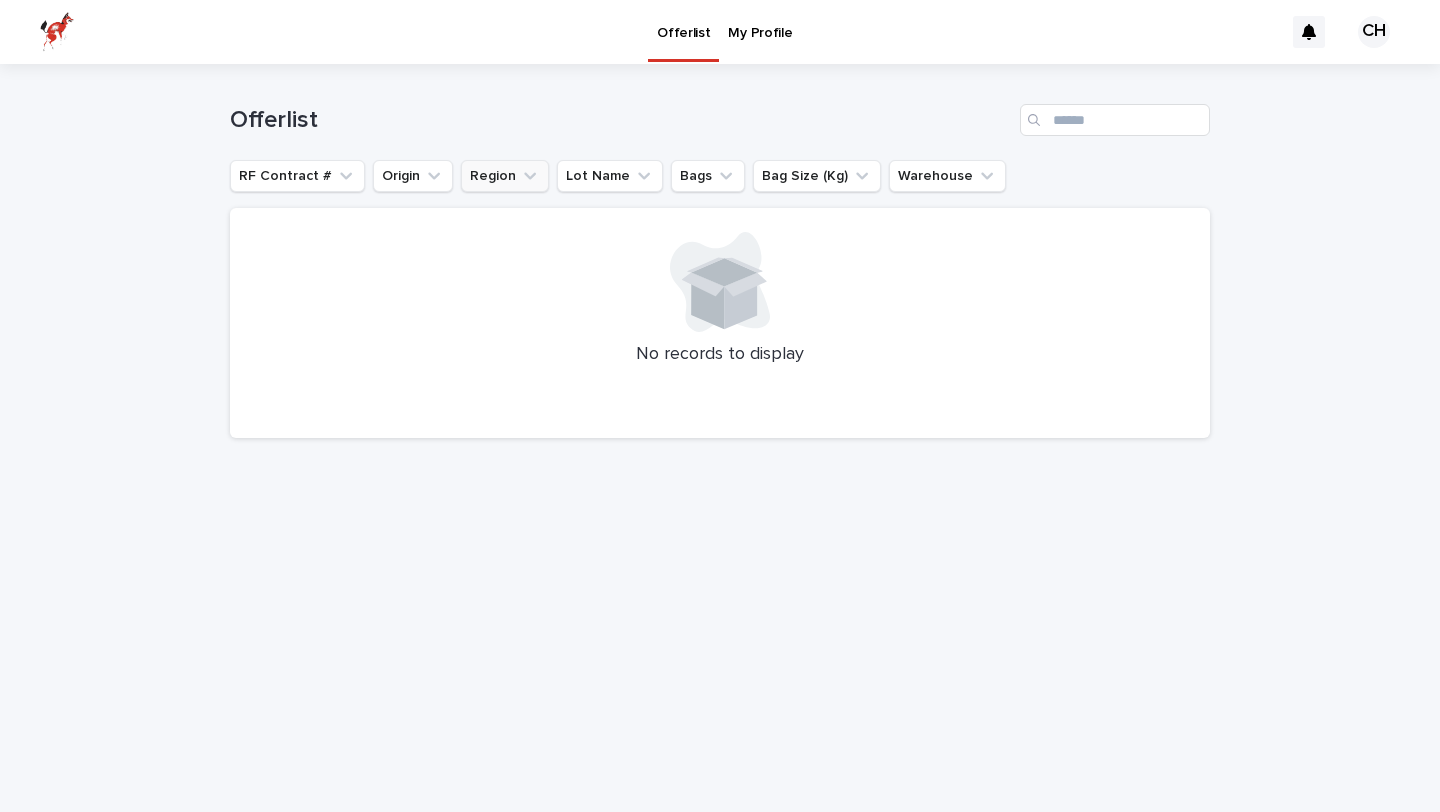 click 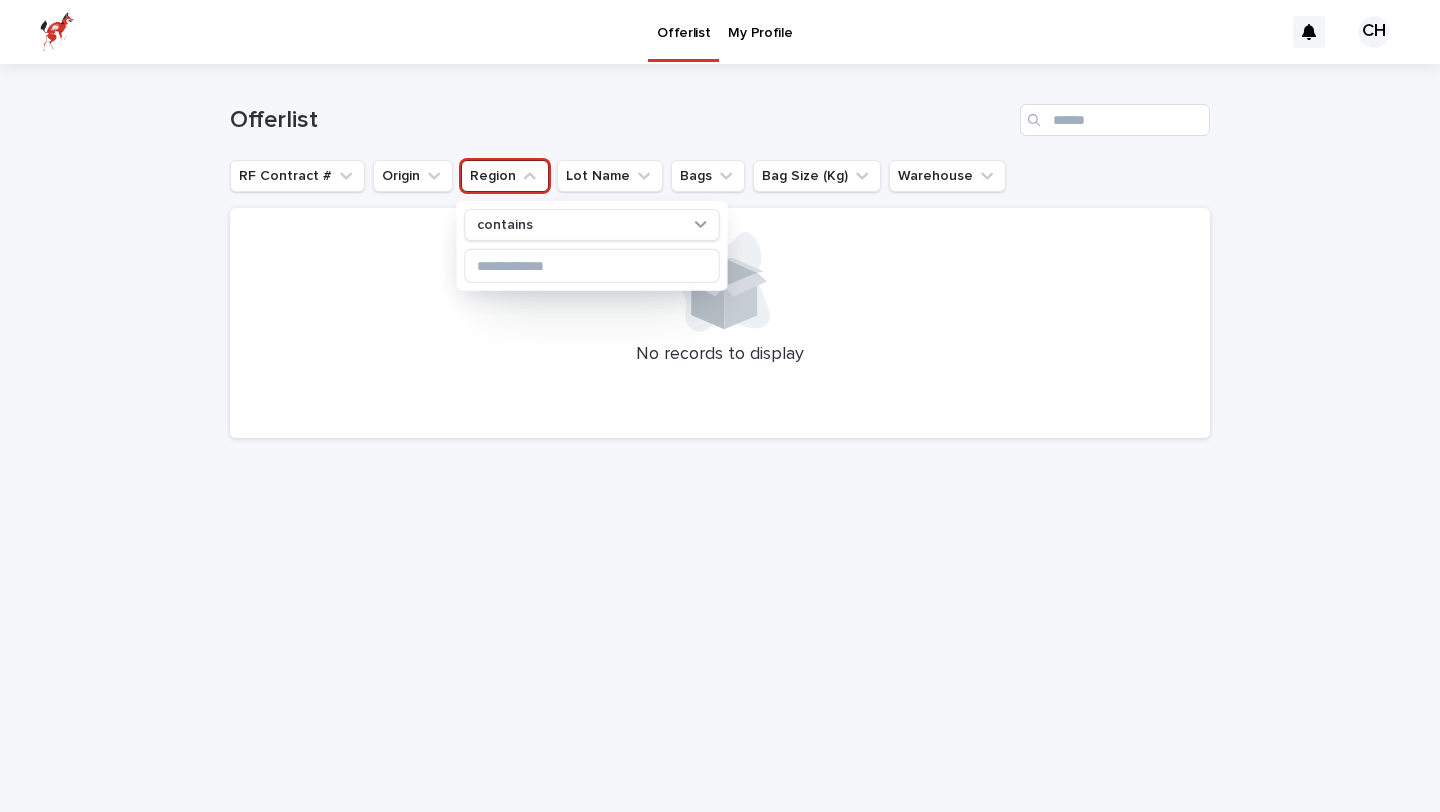 click 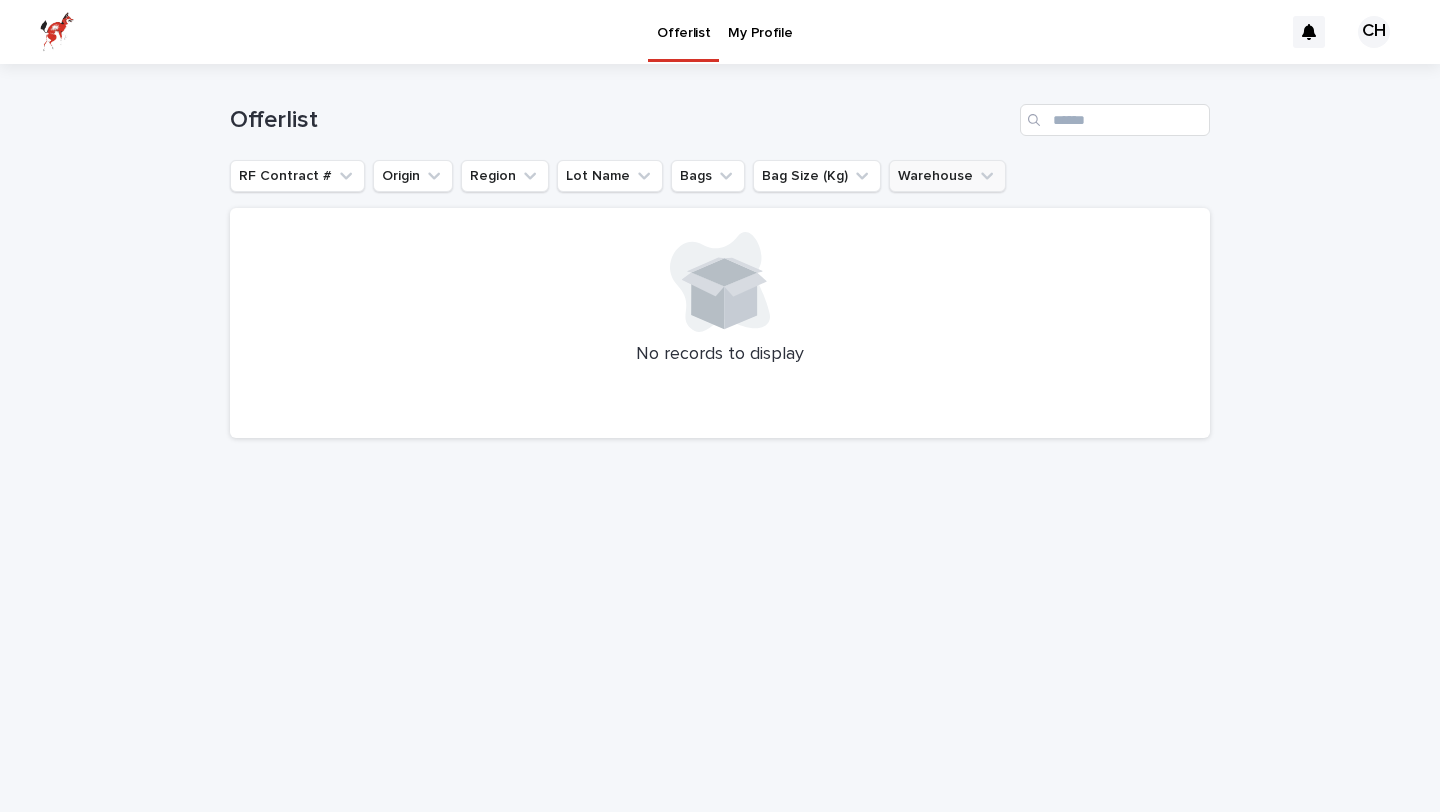 click on "Warehouse" at bounding box center [947, 176] 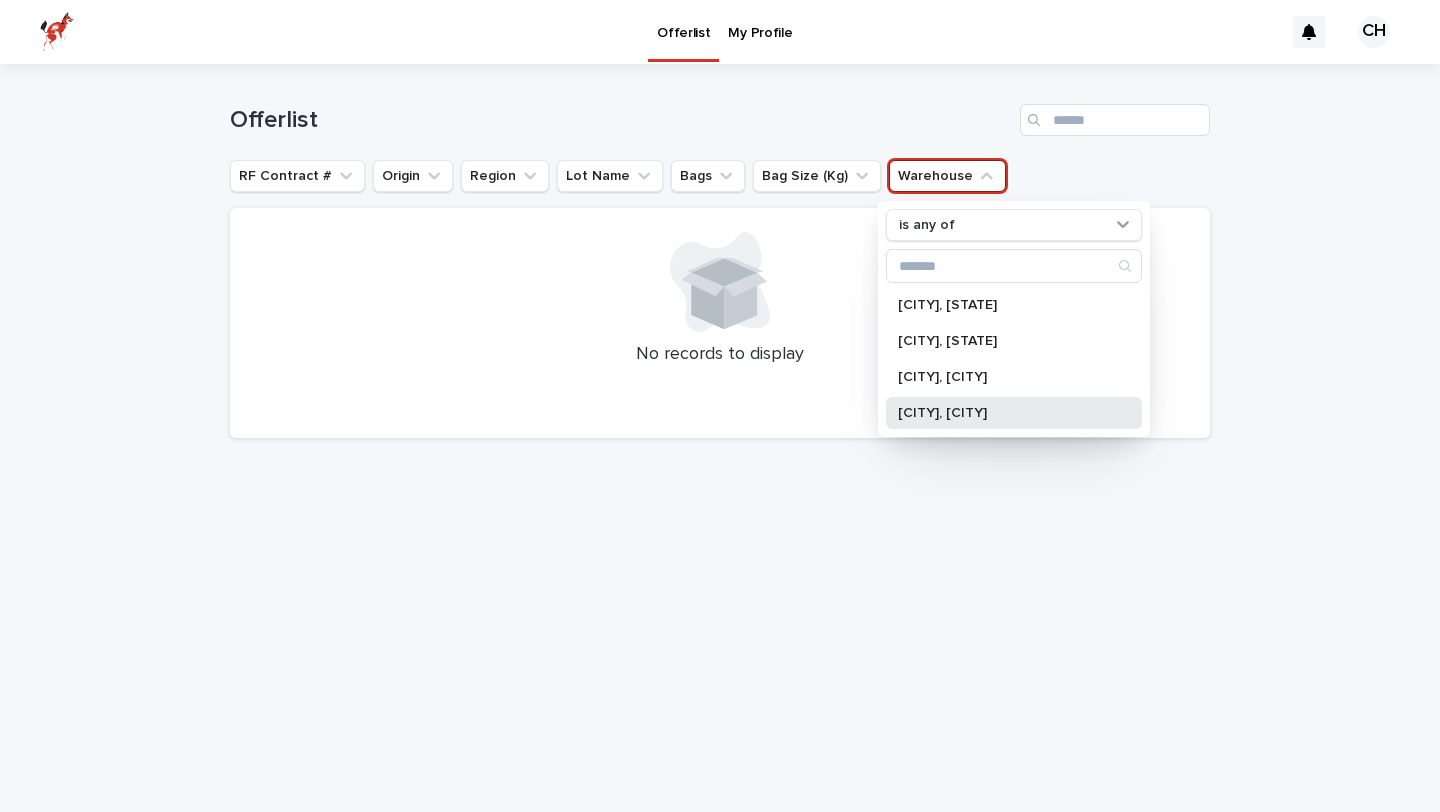 click on "DuPuy, Houston" at bounding box center (1004, 413) 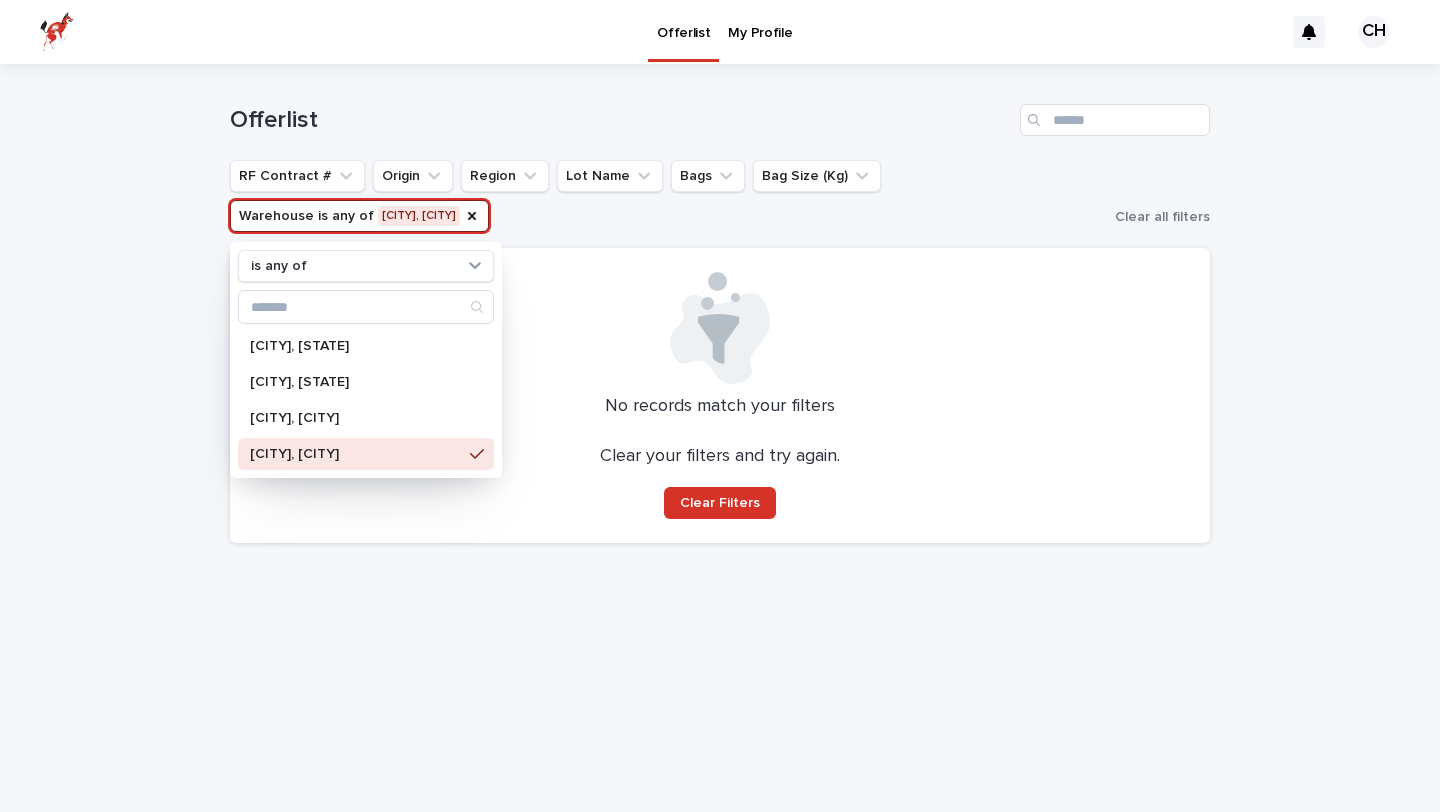 click on "Loading... Saving… Loading... Saving… Offerlist RF Contract # Origin Region Lot Name Bags Bag Size (Kg) Warehouse is any of DuPuy, Houston is any of Annex, California Continental, New Jersey DuPuy, Charleston DuPuy, Houston Clear all filters No records match your filters Clear your filters and try again. Clear Filters" at bounding box center (720, 438) 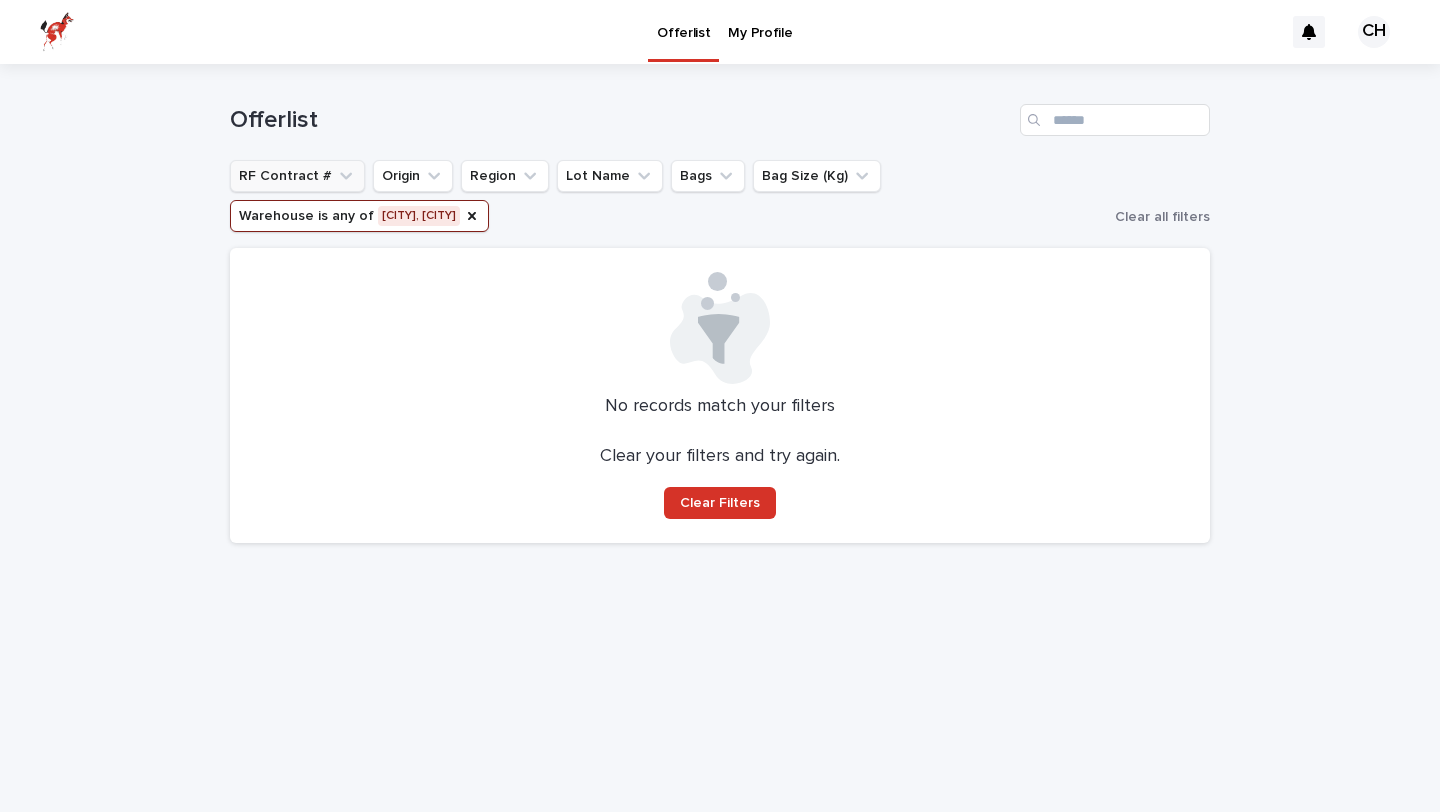 click 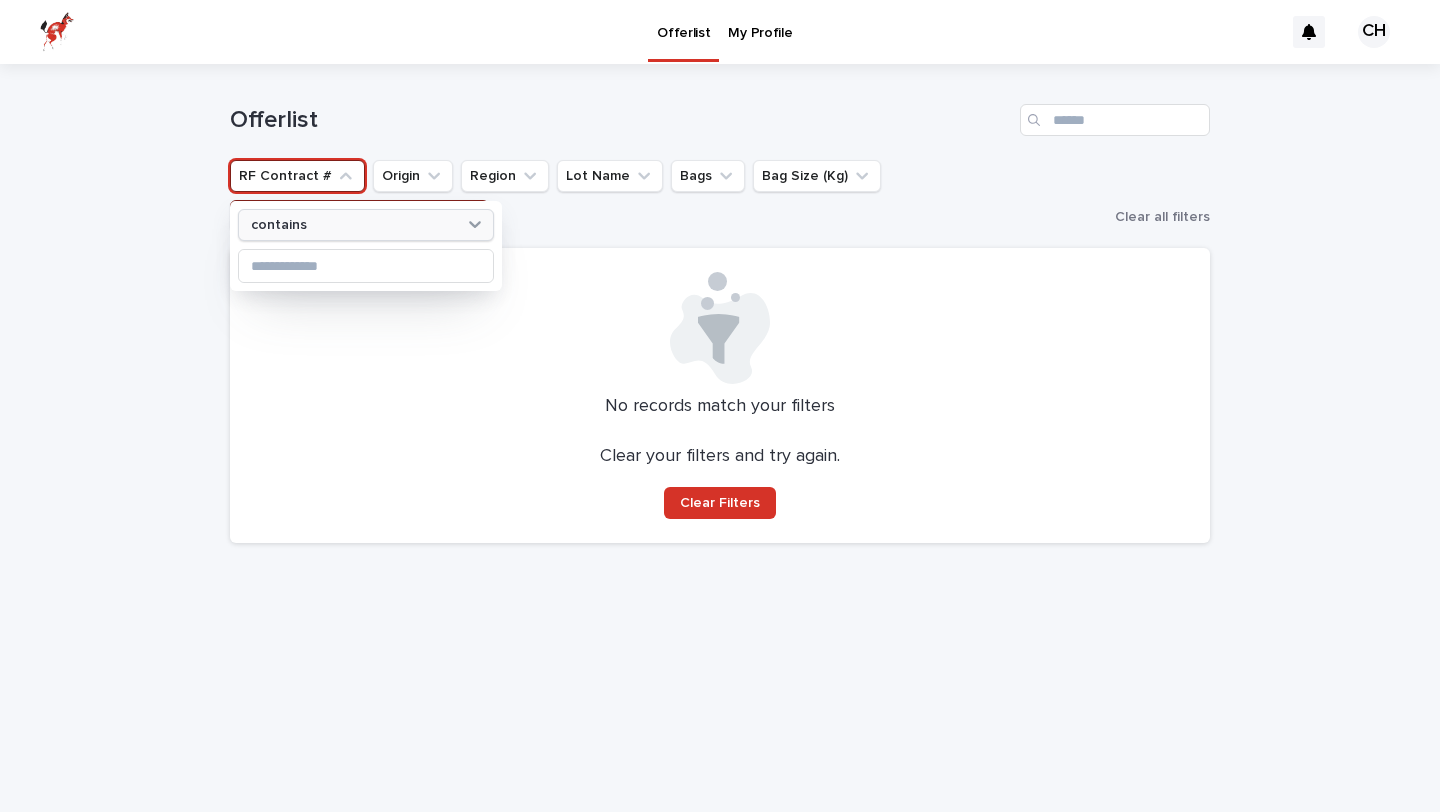 click on "contains" at bounding box center [353, 225] 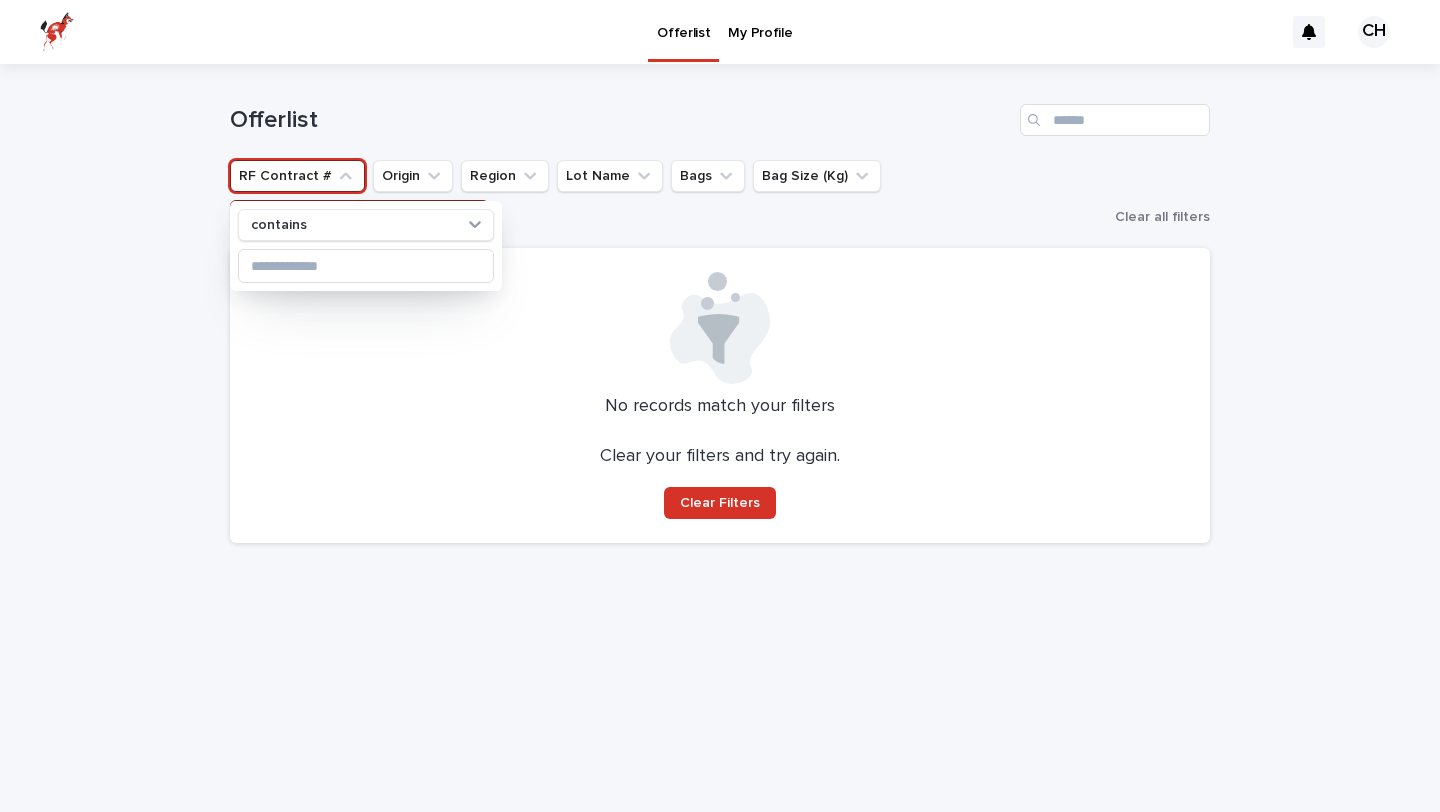 click on "Loading... Saving… Loading... Saving… Offerlist RF Contract # contains Origin Region Lot Name Bags Bag Size (Kg) Warehouse is any of DuPuy, Houston Clear all filters No records match your filters Clear your filters and try again. Clear Filters" at bounding box center [720, 438] 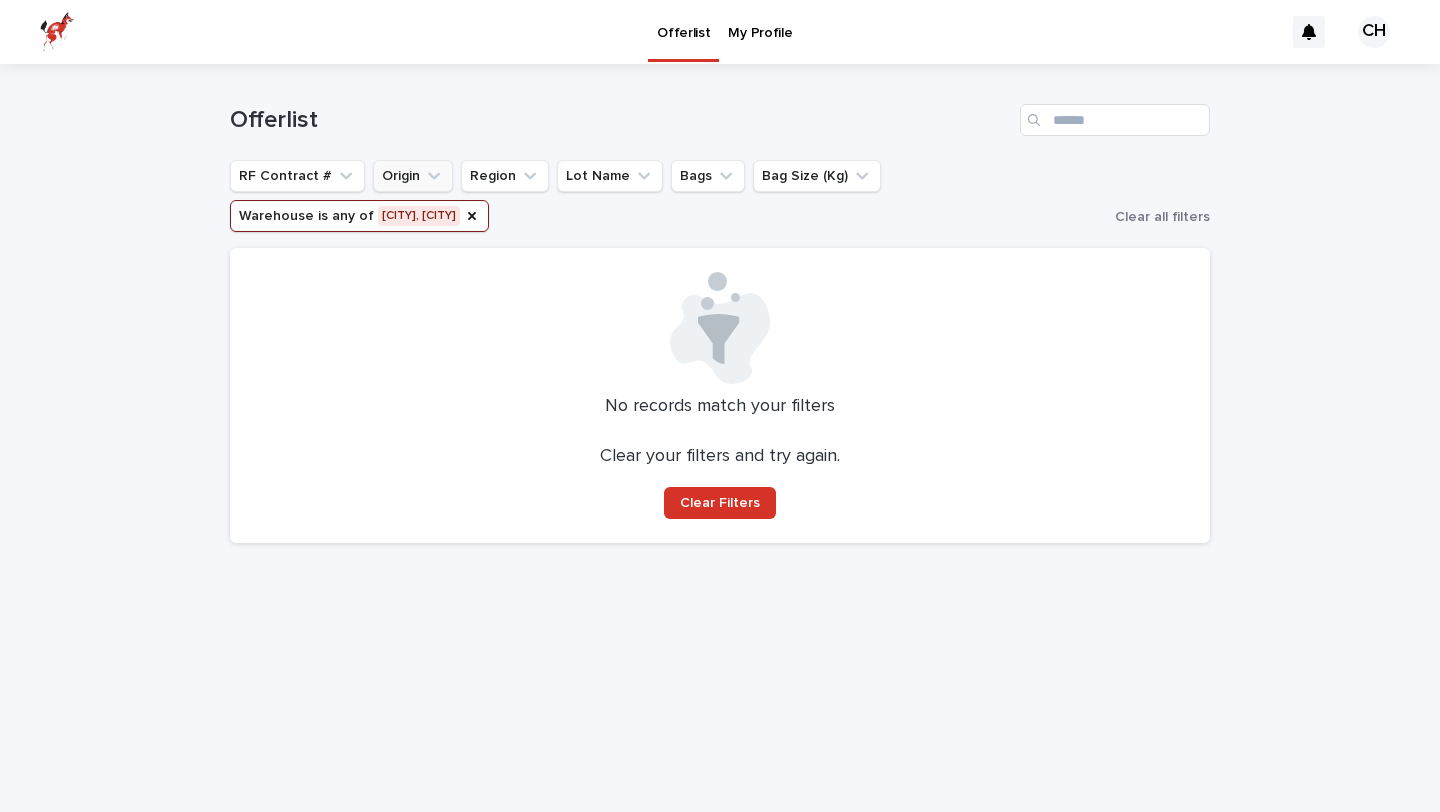 click 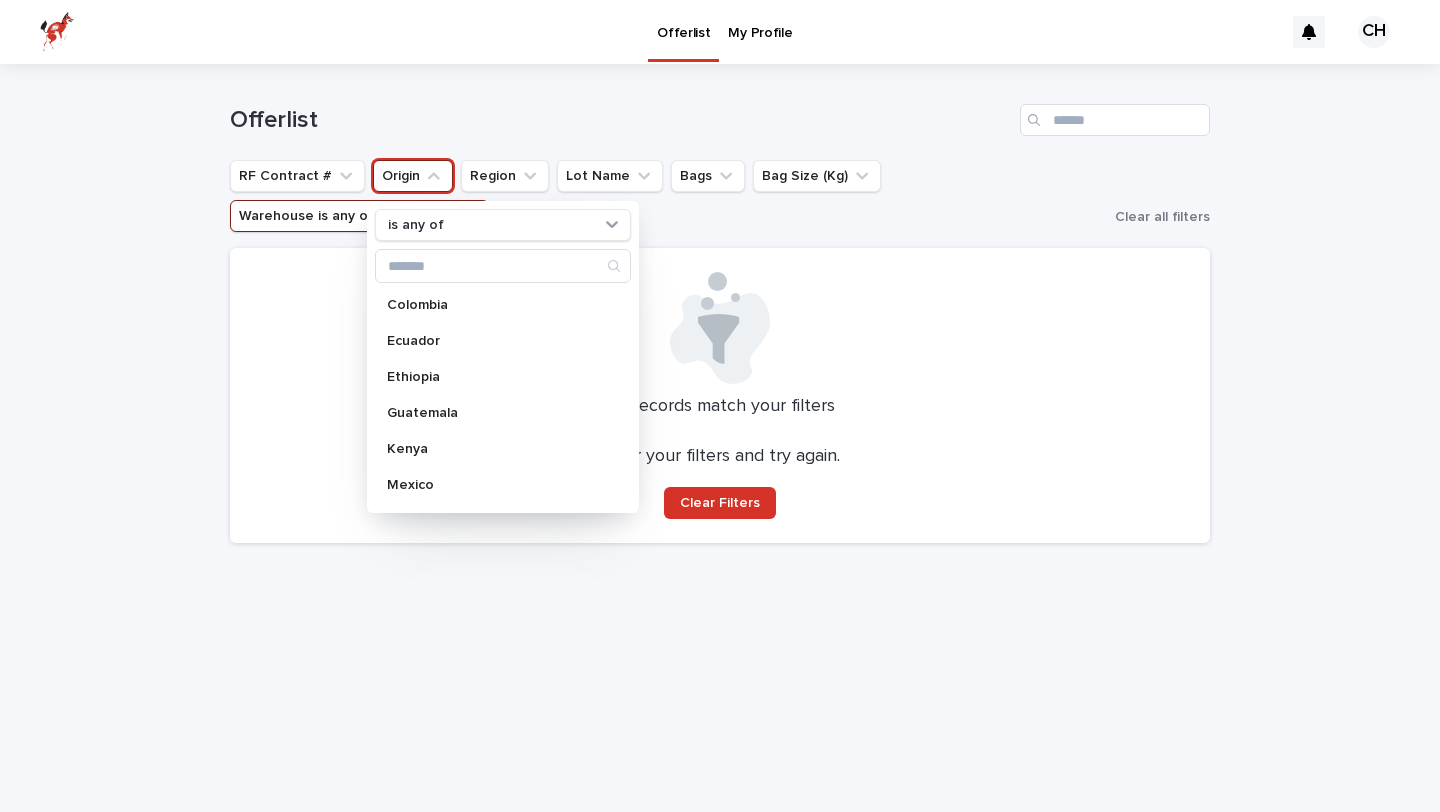 click on "Loading... Saving… Loading... Saving… Offerlist RF Contract # Origin is any of Colombia Ecuador Ethiopia Guatemala Kenya Mexico Peru Rwanda Yemen Costa Rica Bolivia Tanzania Region Lot Name Bags Bag Size (Kg) Warehouse is any of DuPuy, Houston Clear all filters No records match your filters Clear your filters and try again. Clear Filters" at bounding box center [720, 438] 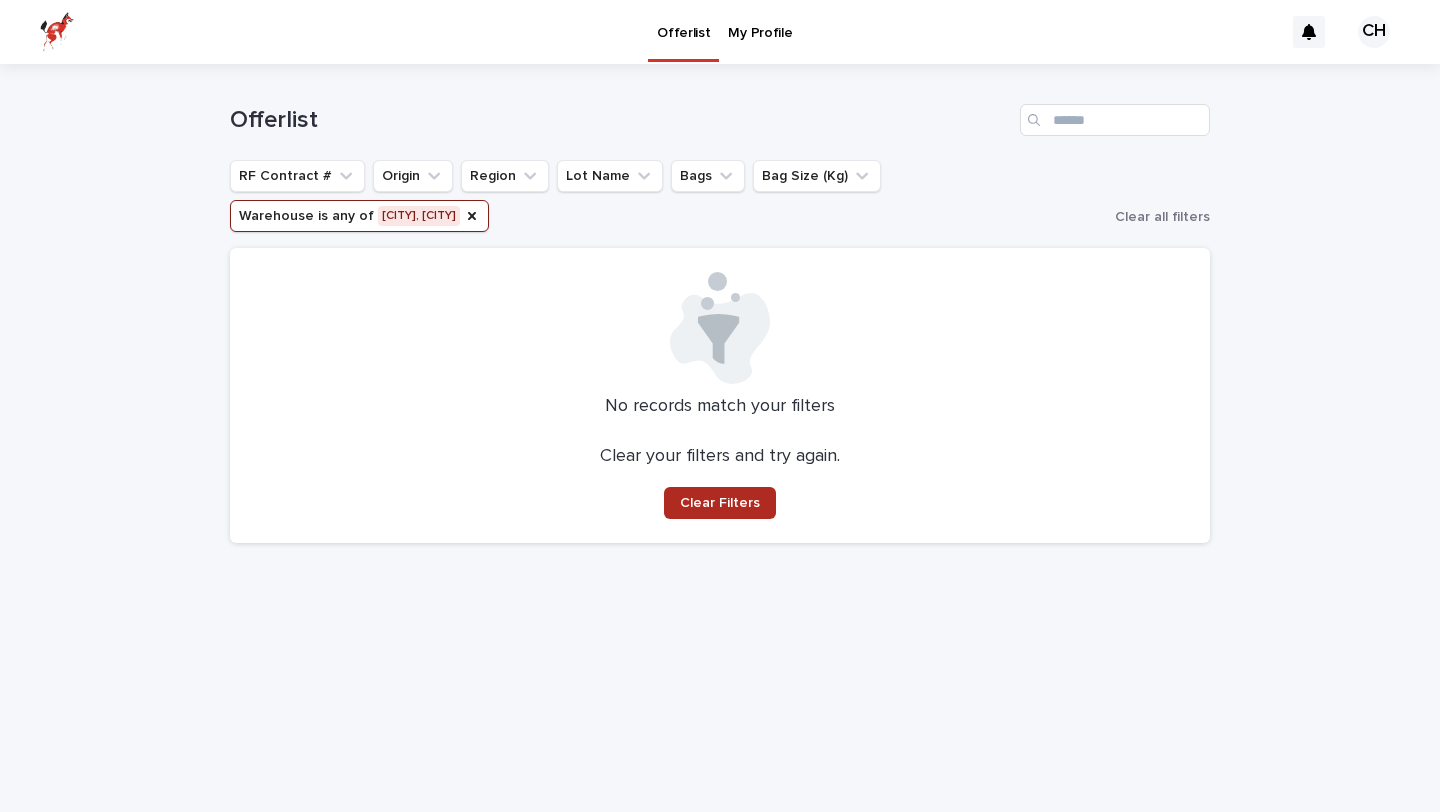click on "Clear Filters" at bounding box center (720, 503) 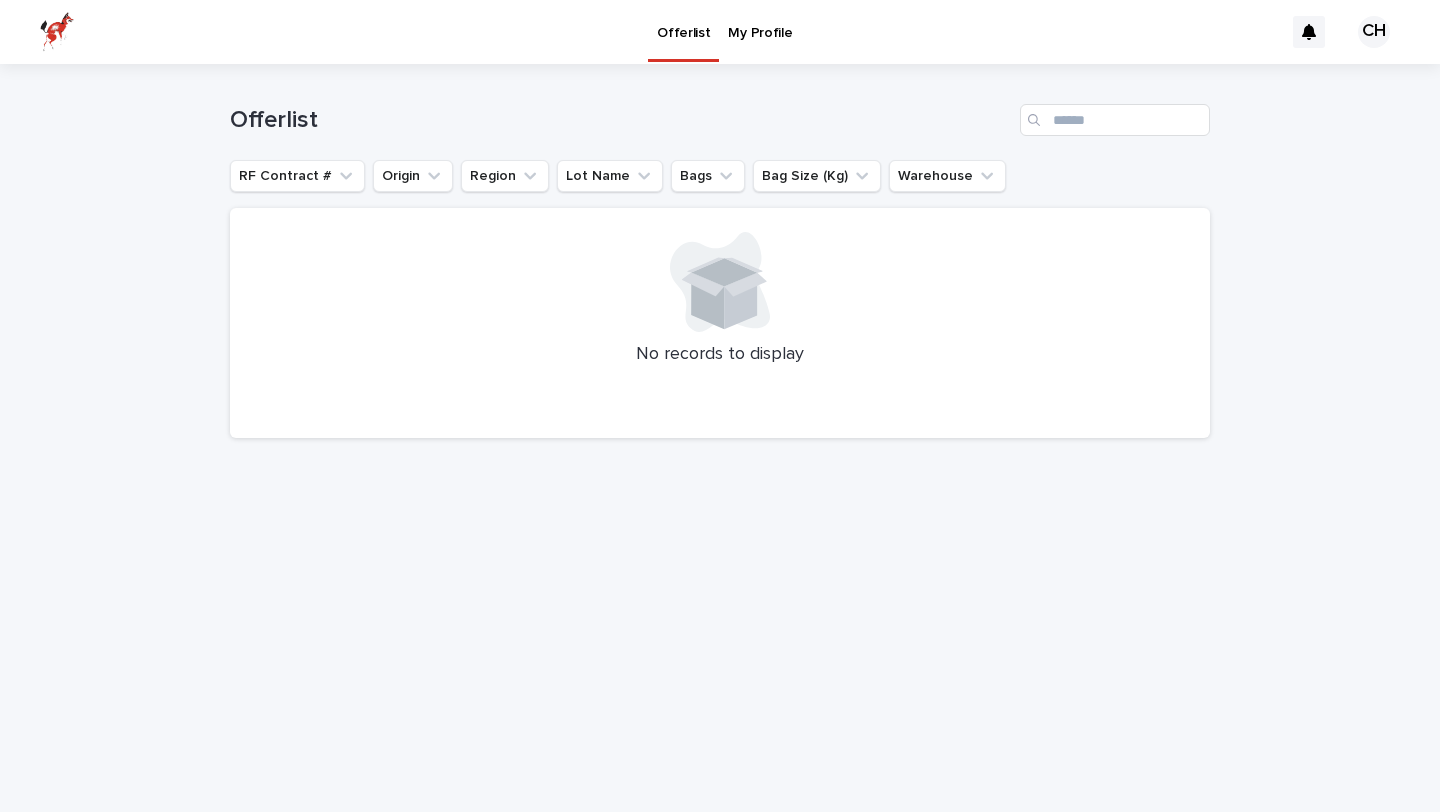 click on "My Profile" at bounding box center [760, 21] 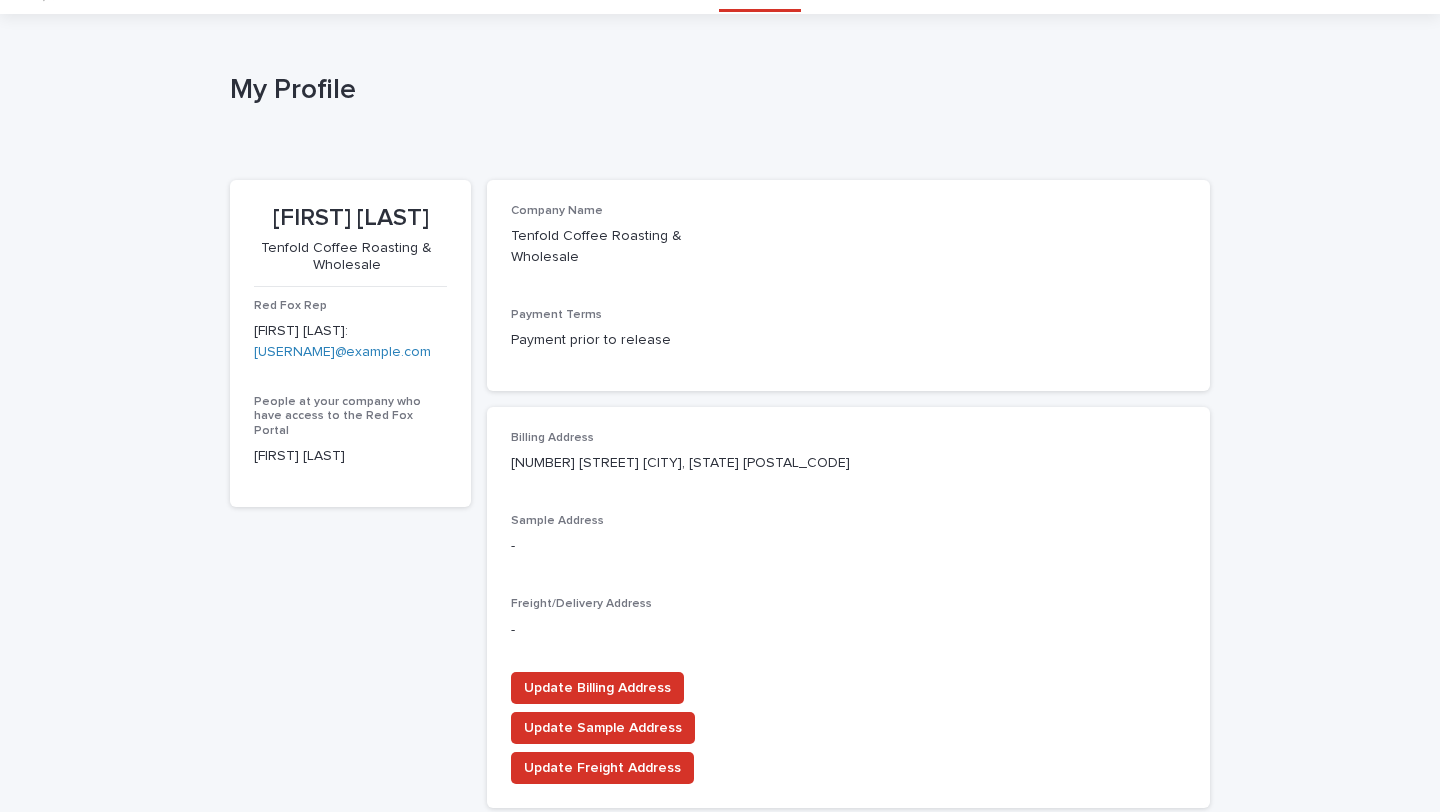 scroll, scrollTop: 0, scrollLeft: 0, axis: both 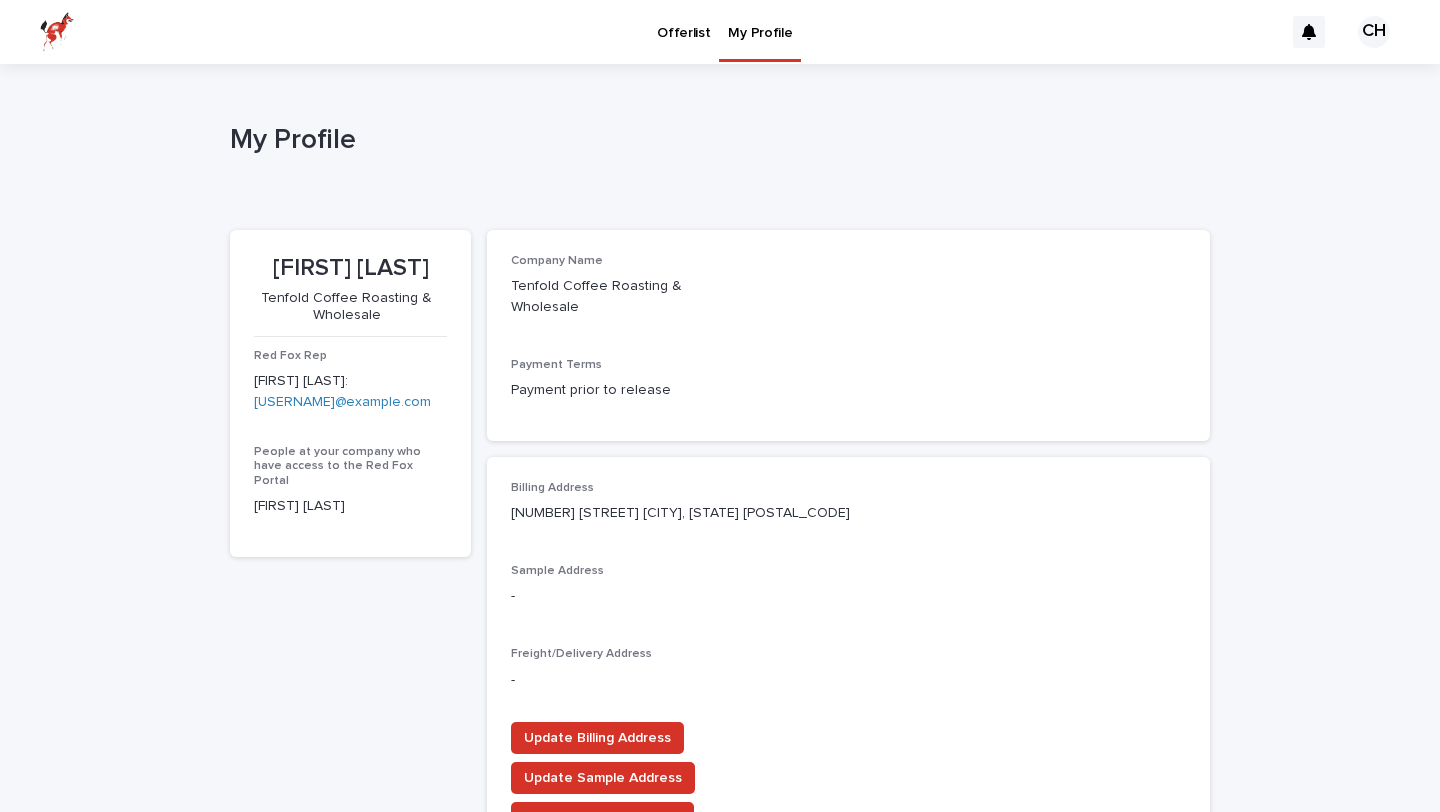 click at bounding box center [57, 32] 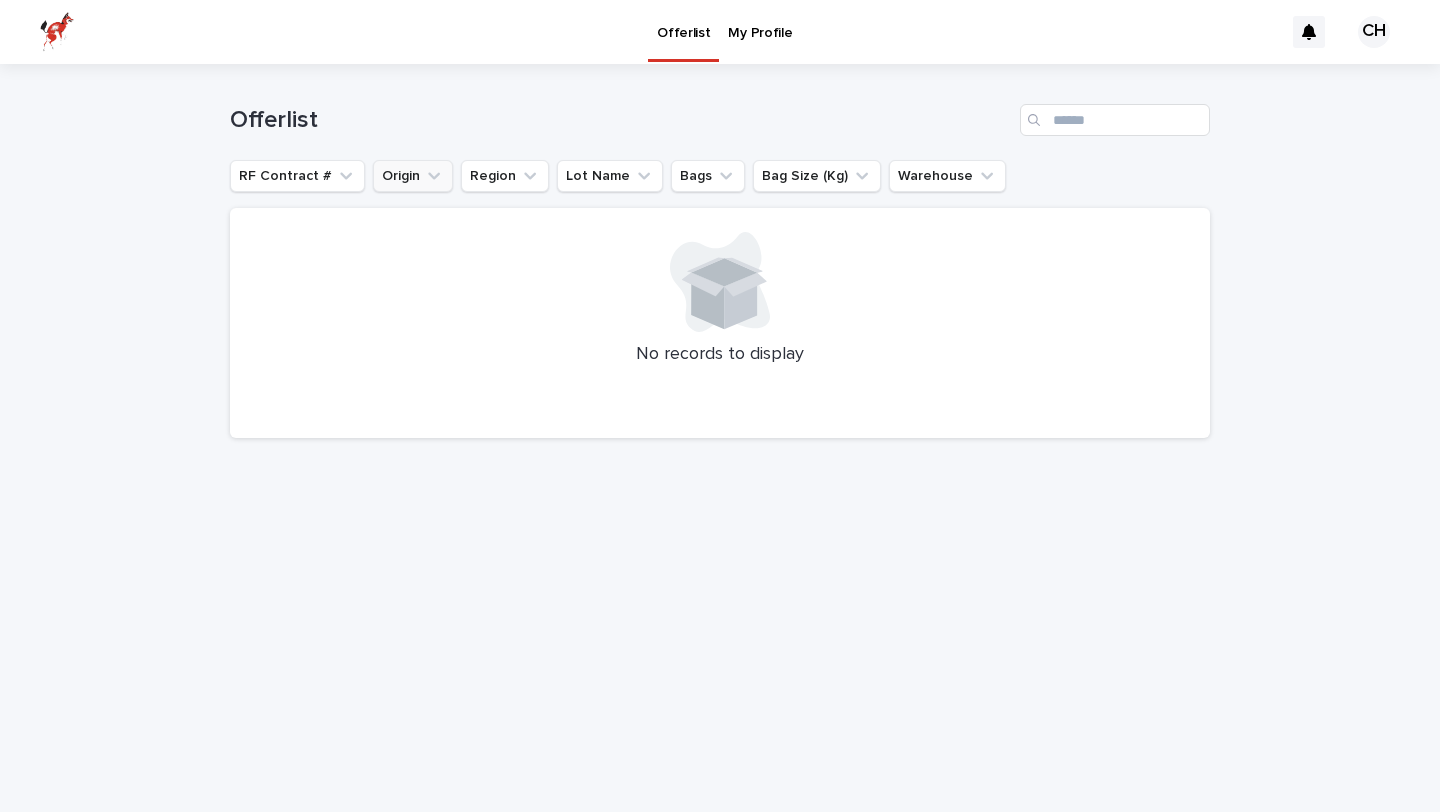 click on "Origin" at bounding box center [413, 176] 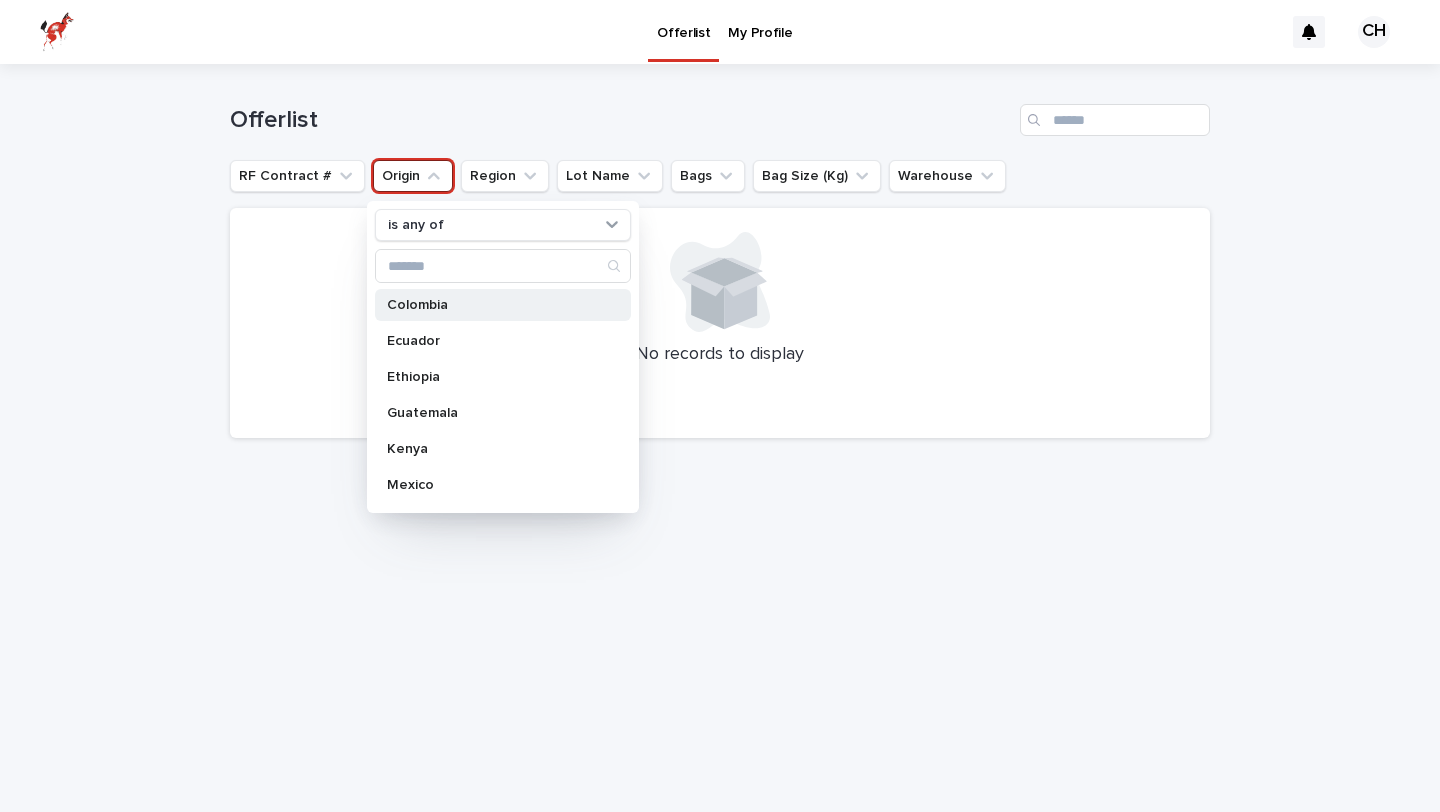 click on "Colombia" at bounding box center (493, 305) 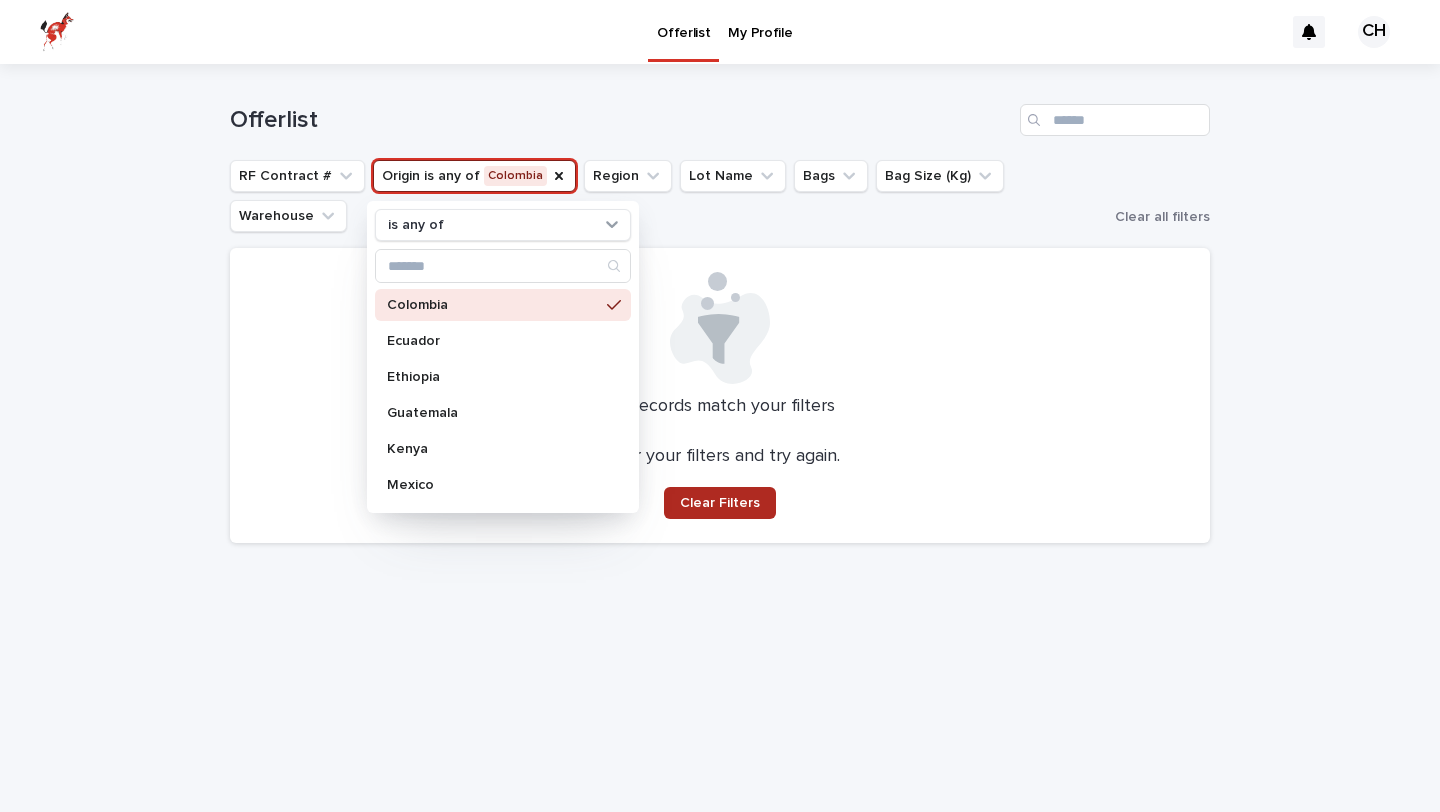 click on "Clear Filters" at bounding box center [720, 503] 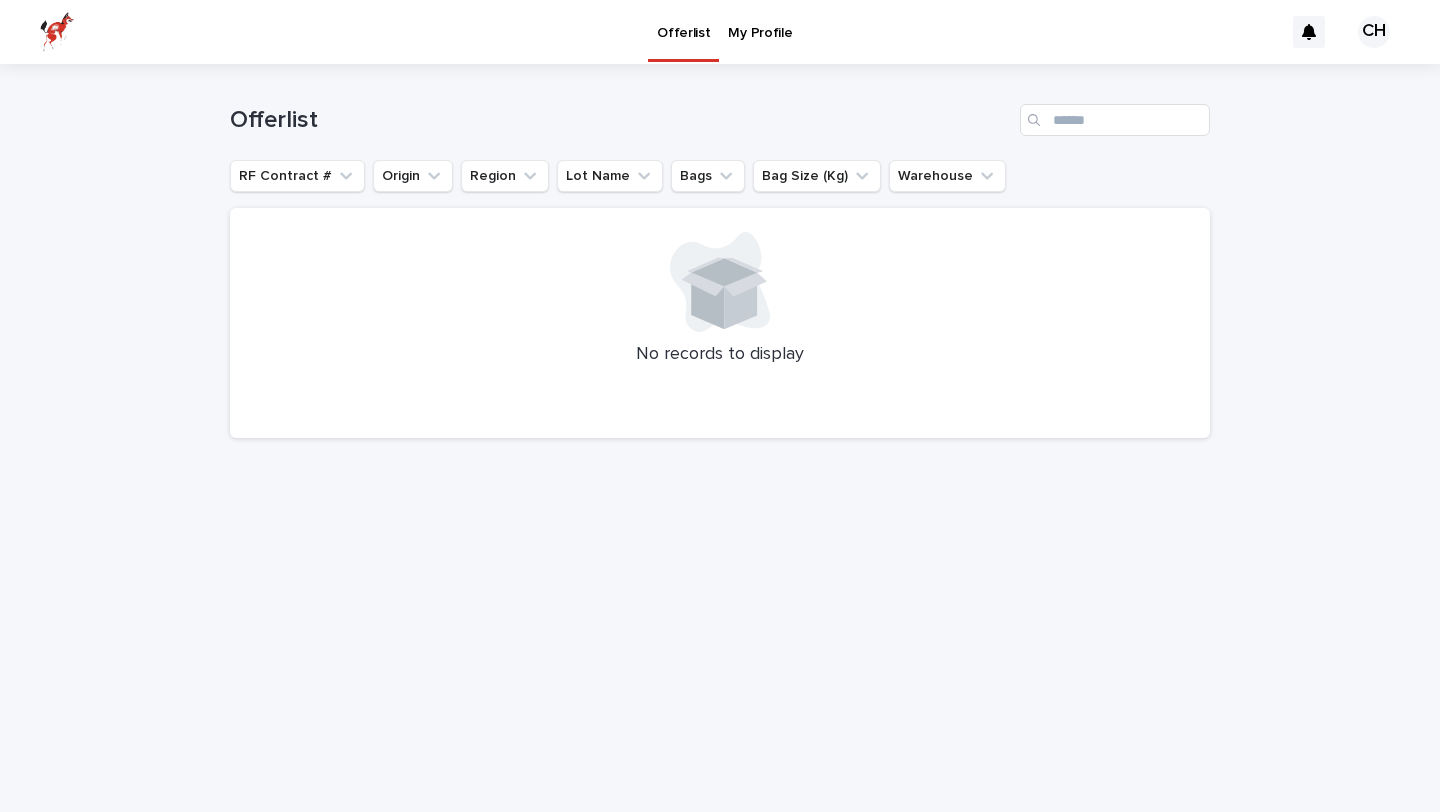 click at bounding box center [57, 32] 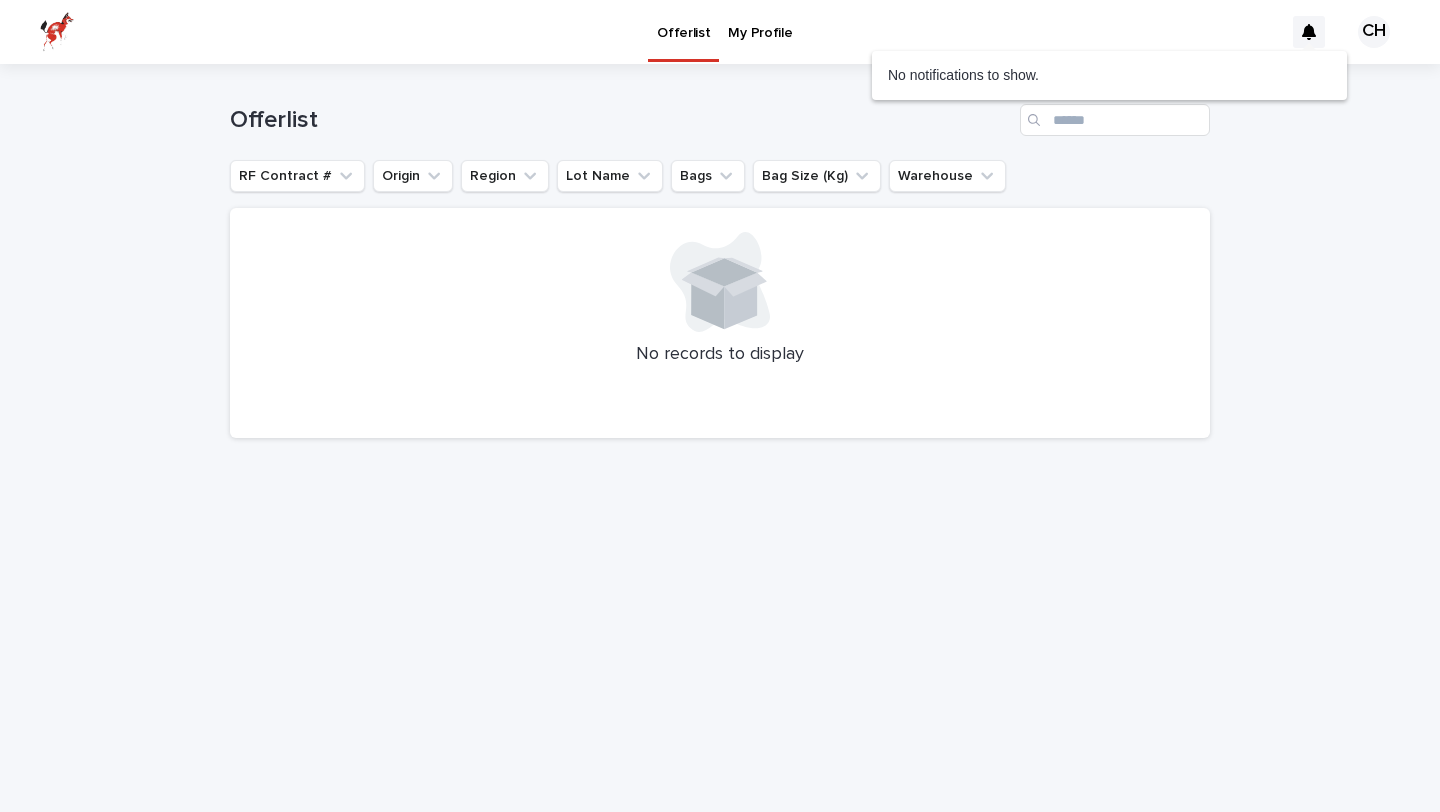 click 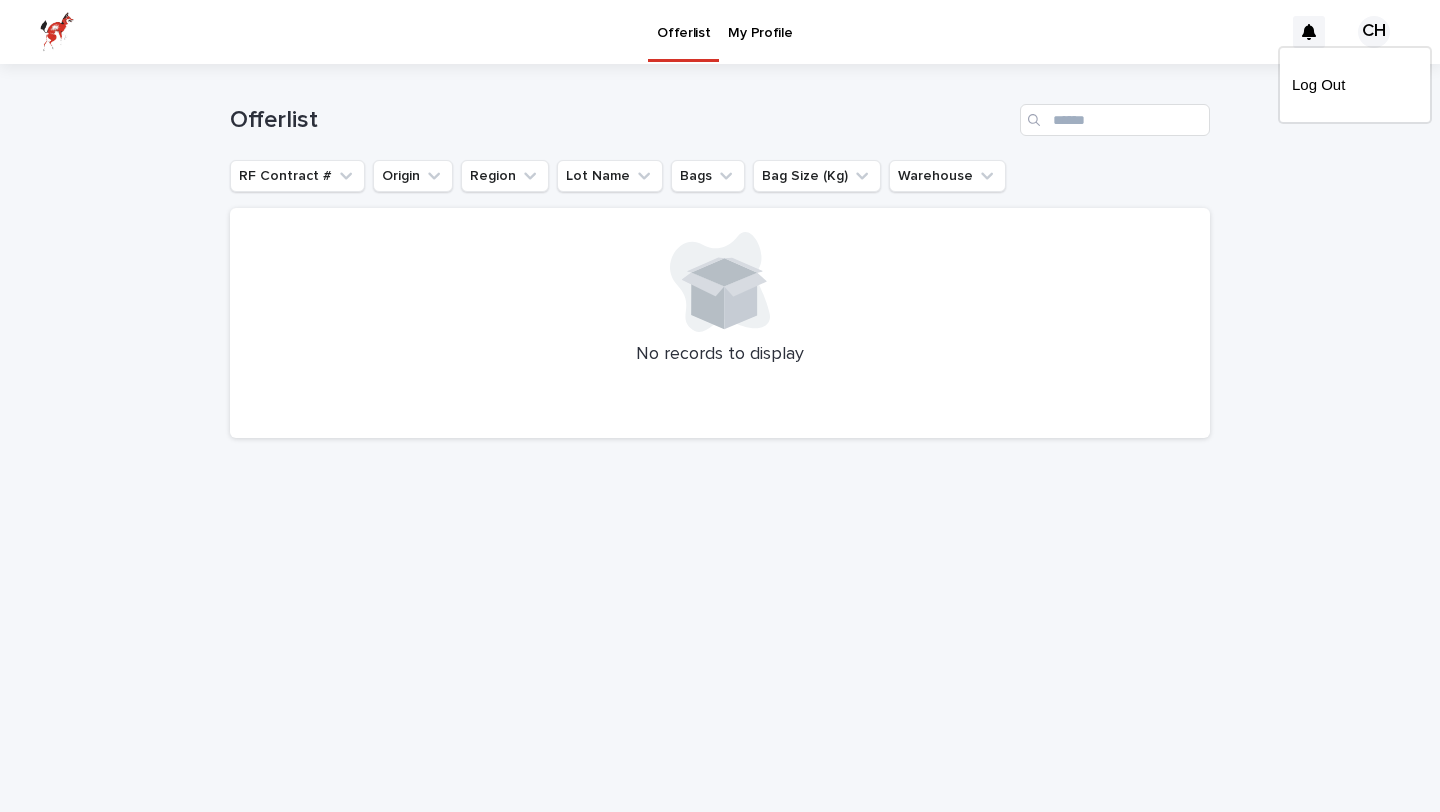 click at bounding box center (720, 32) 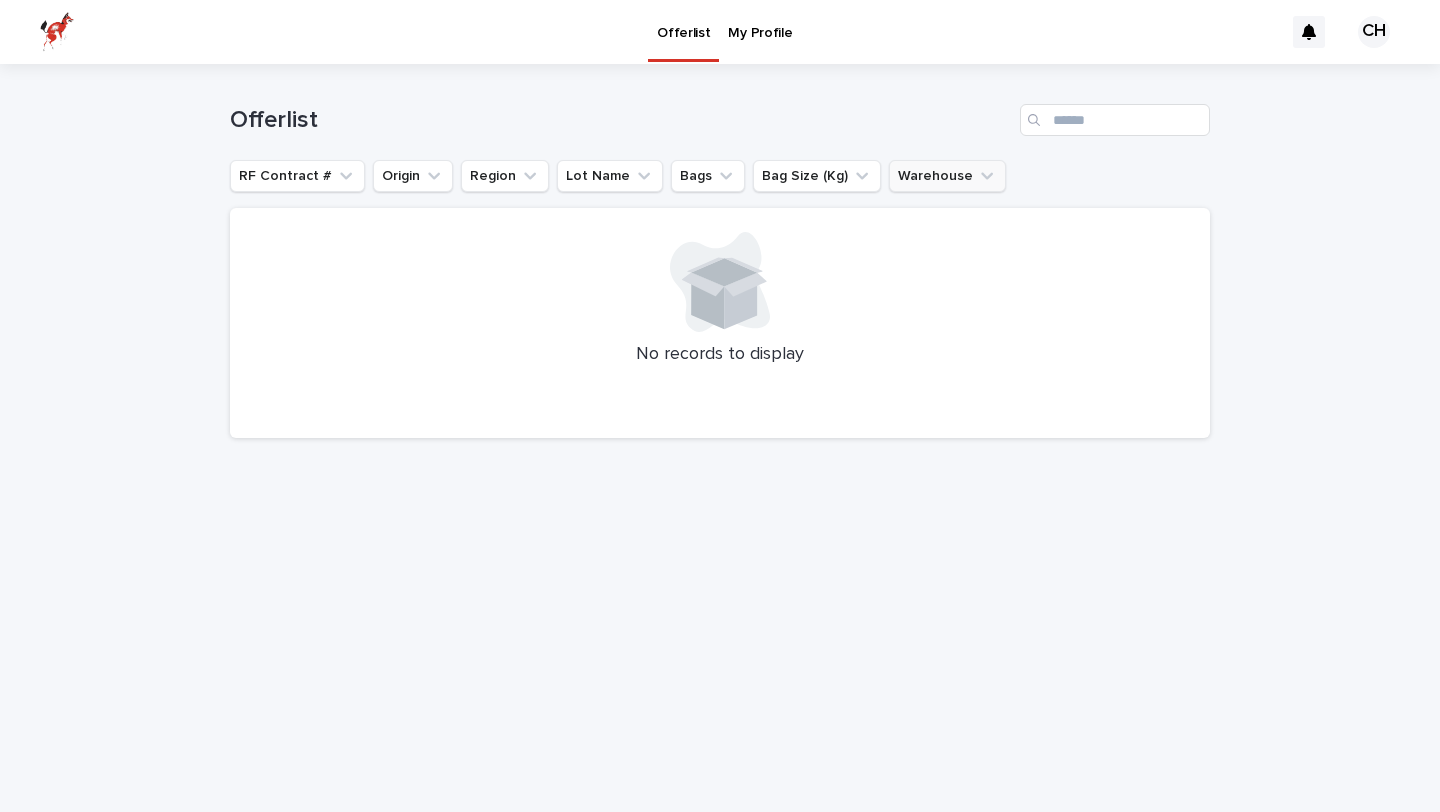 click on "Warehouse" at bounding box center (947, 176) 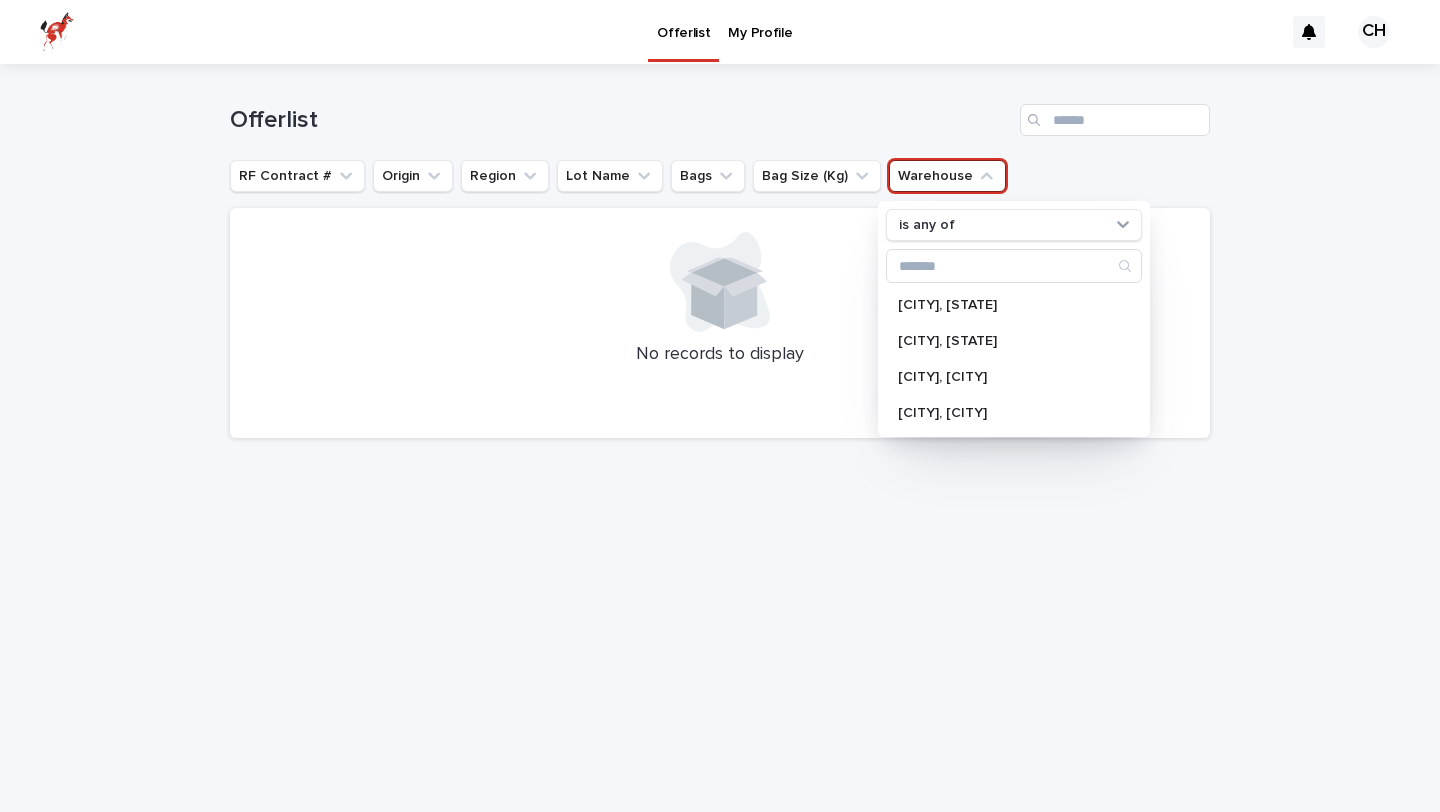 click on "Offerlist" at bounding box center [720, 112] 